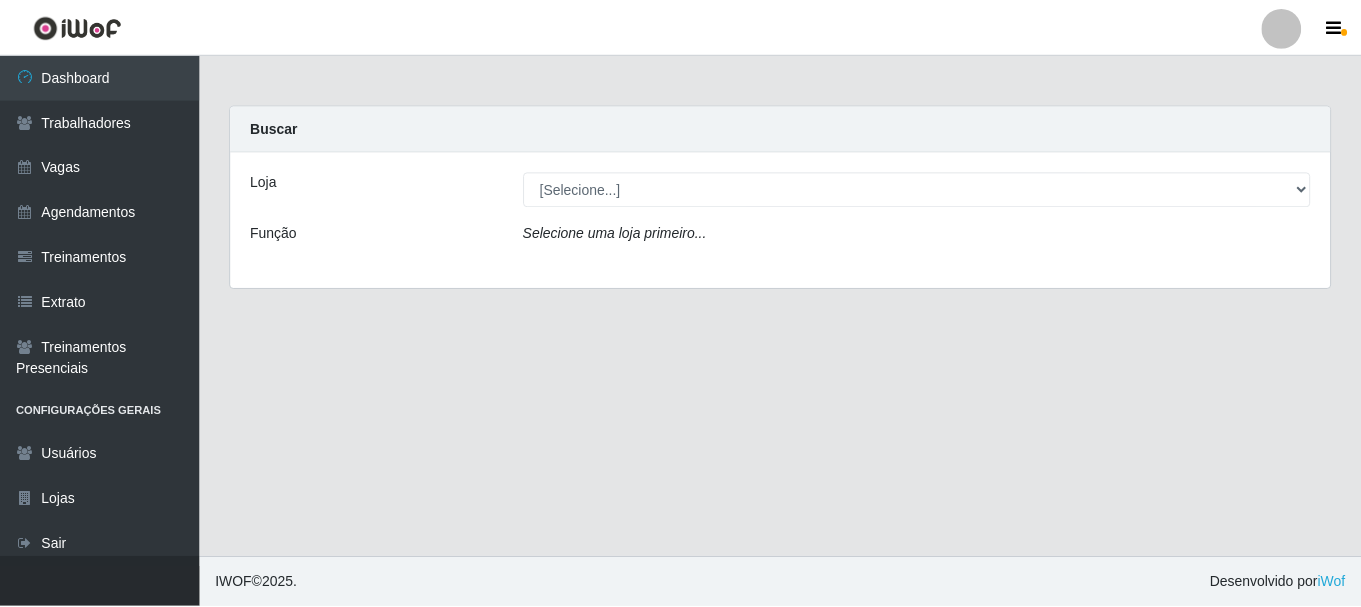 scroll, scrollTop: 0, scrollLeft: 0, axis: both 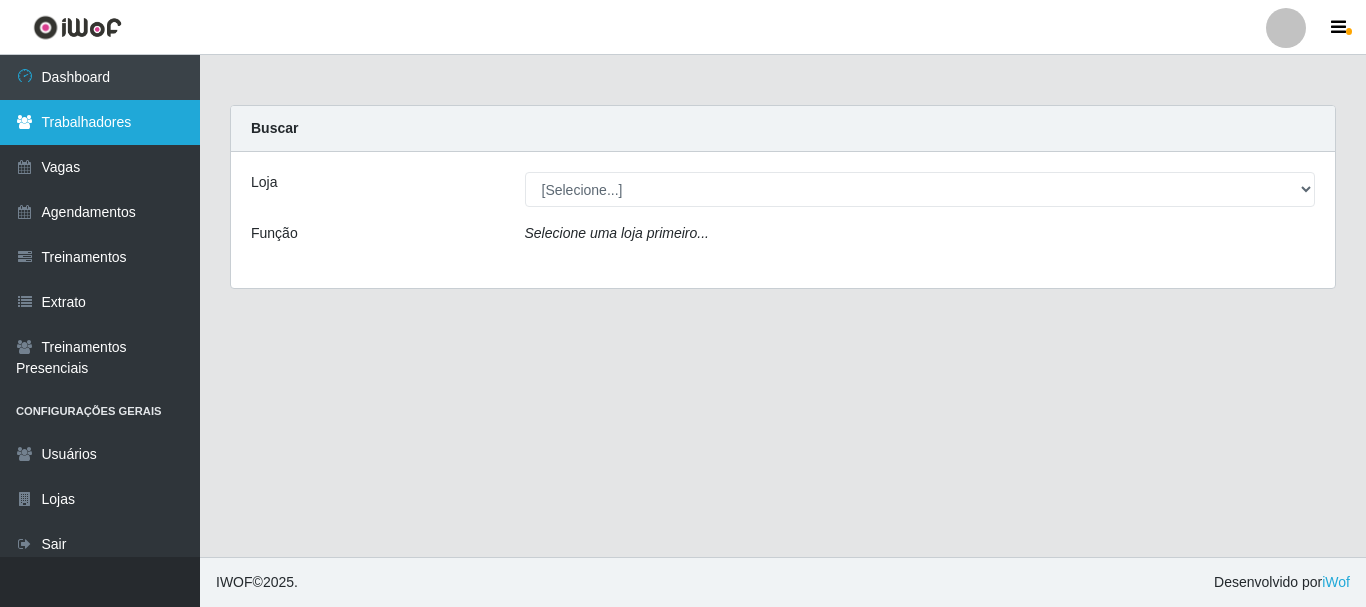 click on "Trabalhadores" at bounding box center (100, 122) 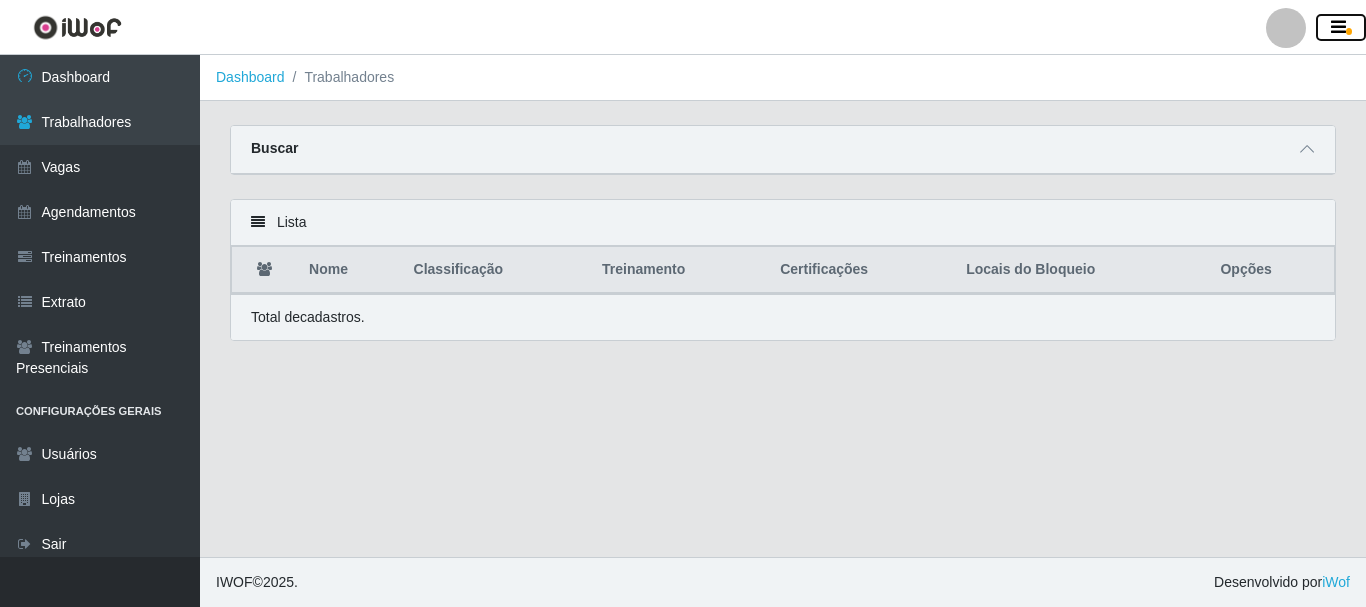 click at bounding box center [1349, 31] 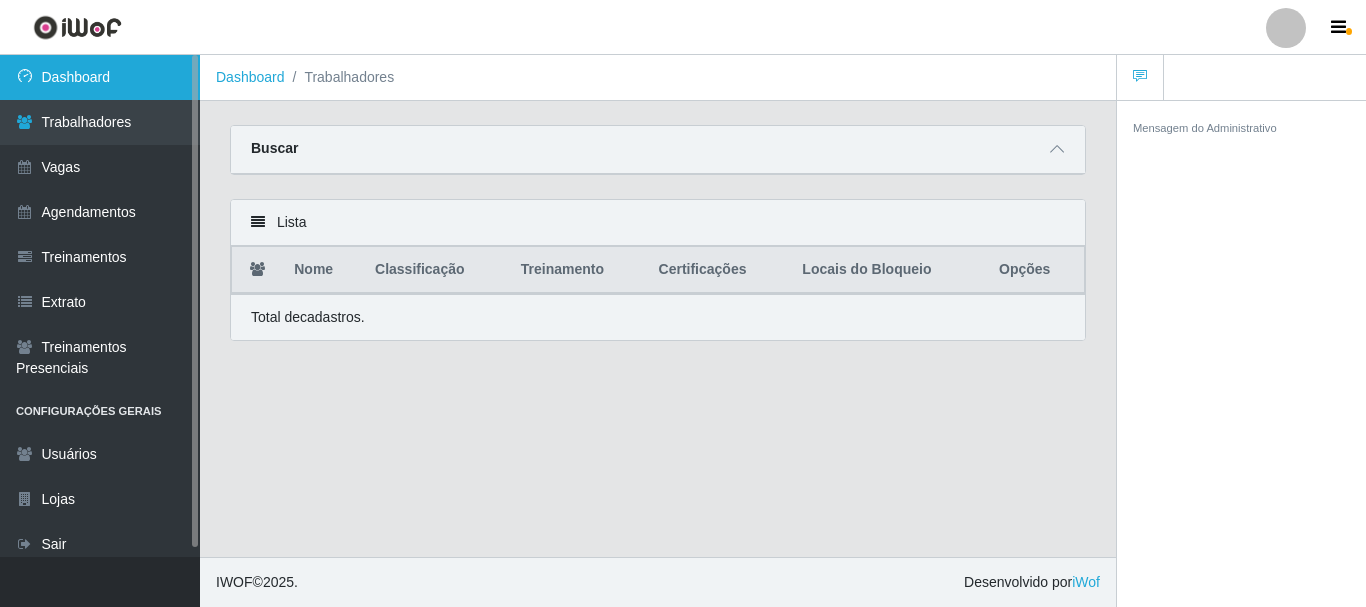 click on "Dashboard" at bounding box center (100, 77) 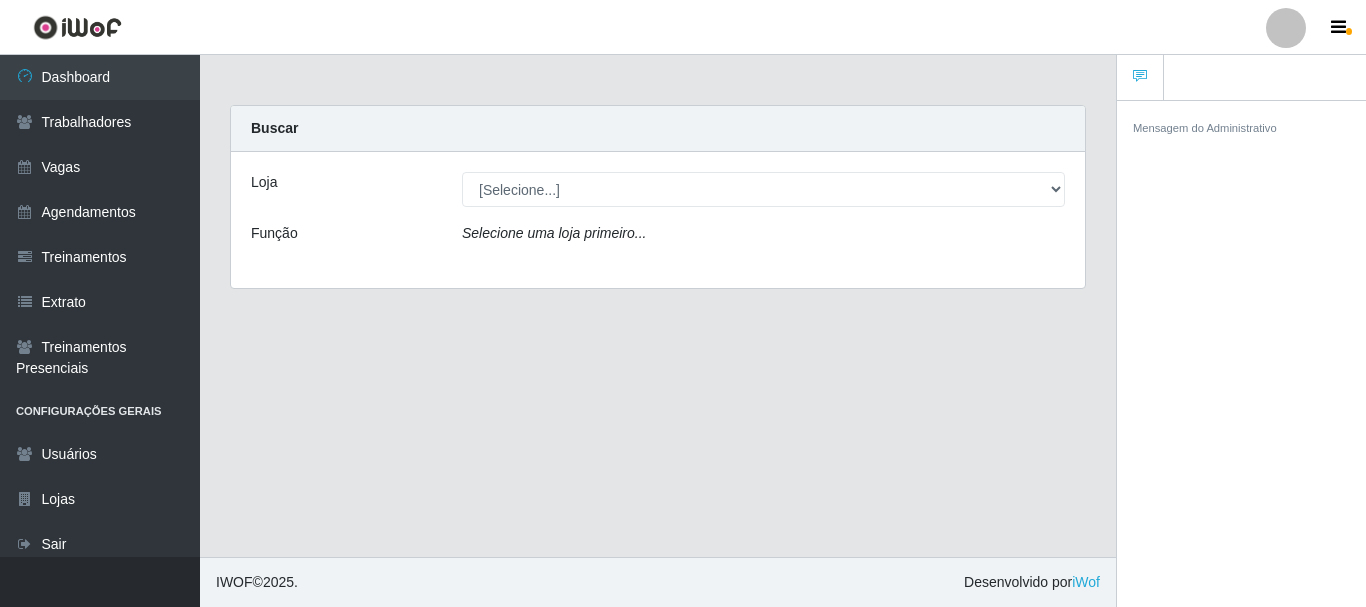 click on "[Selecione...] Supermercado [NAME]" at bounding box center [763, 189] 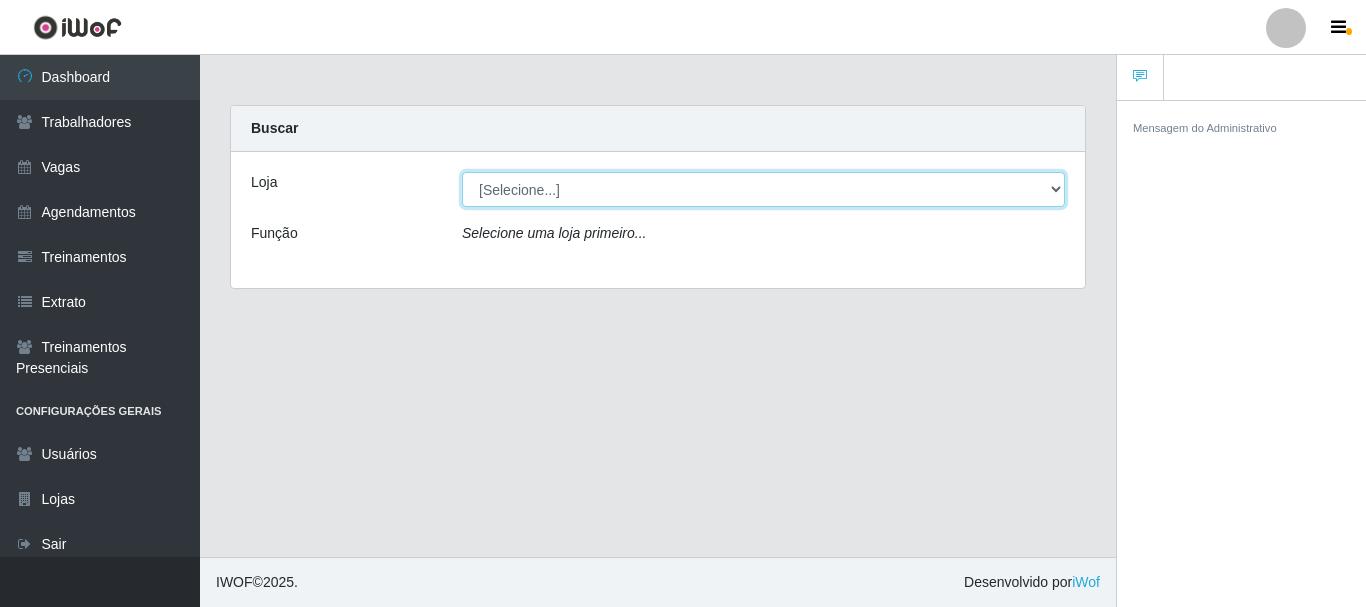 click on "[Selecione...] Supermercado São José Rangel" at bounding box center (763, 189) 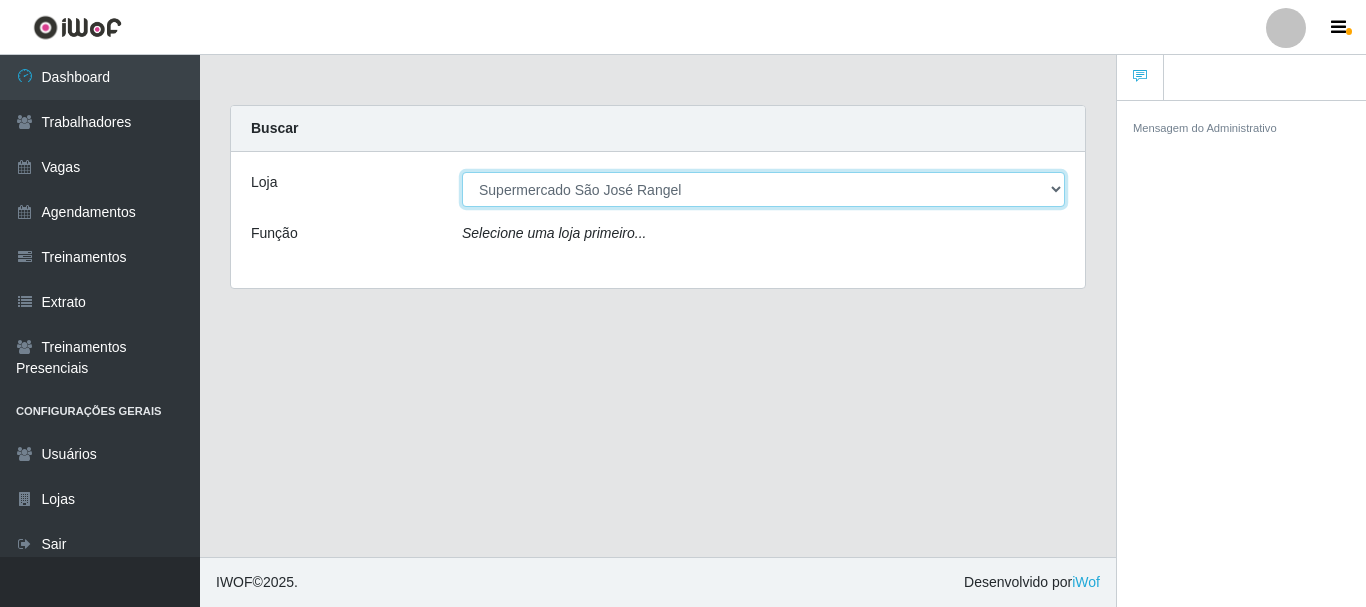 click on "[Selecione...] Supermercado São José Rangel" at bounding box center (763, 189) 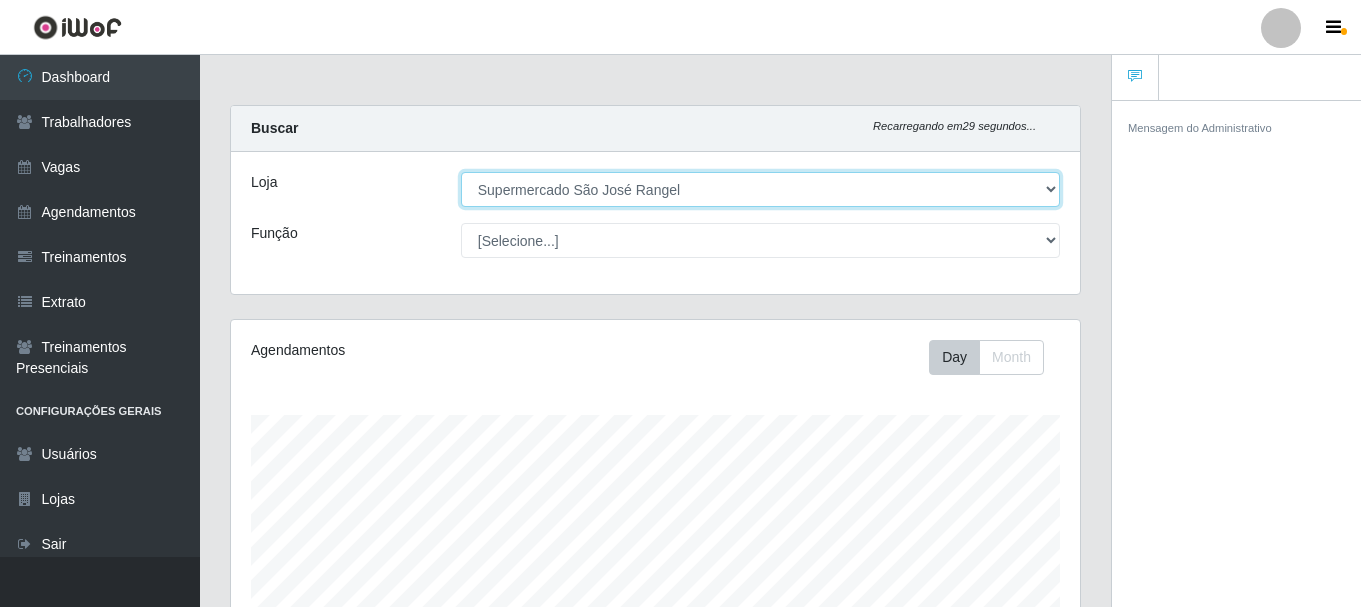scroll, scrollTop: 999585, scrollLeft: 999151, axis: both 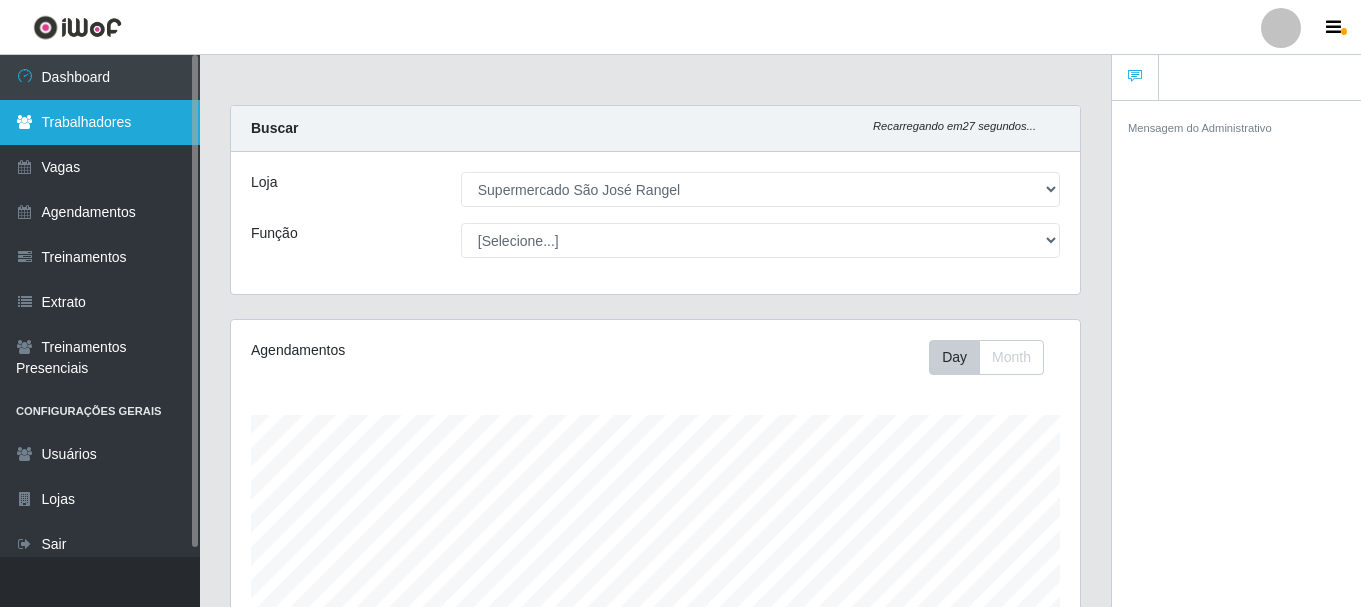 click on "Trabalhadores" at bounding box center (100, 122) 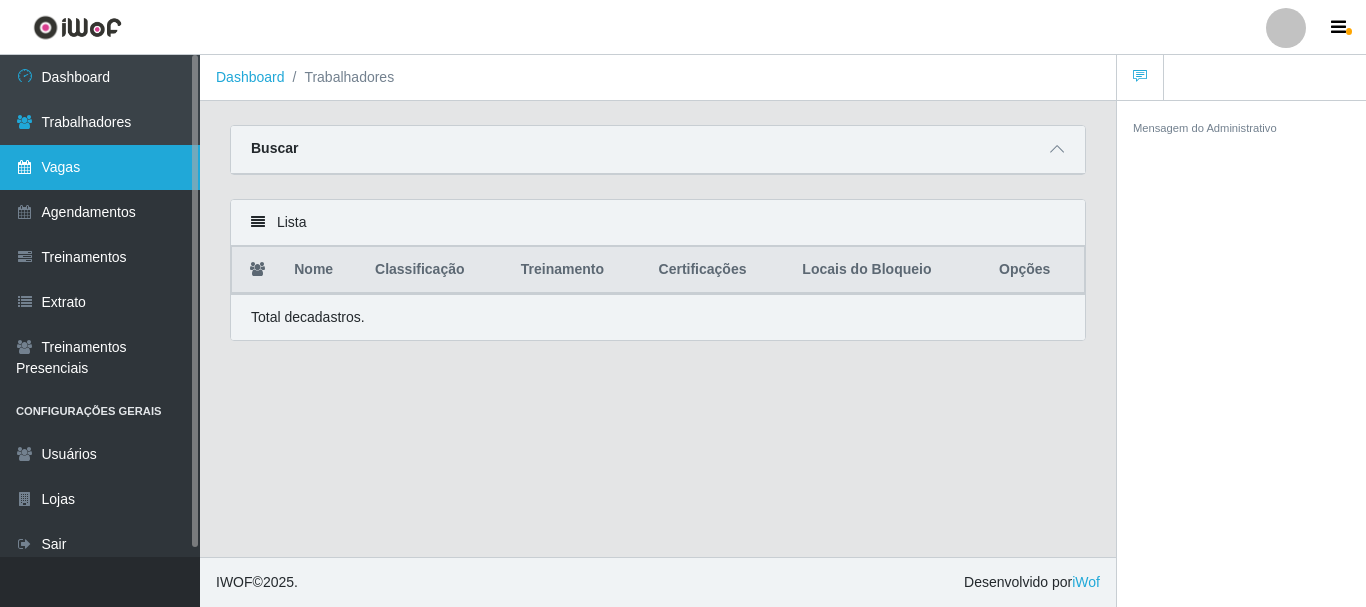 click on "Vagas" at bounding box center (100, 167) 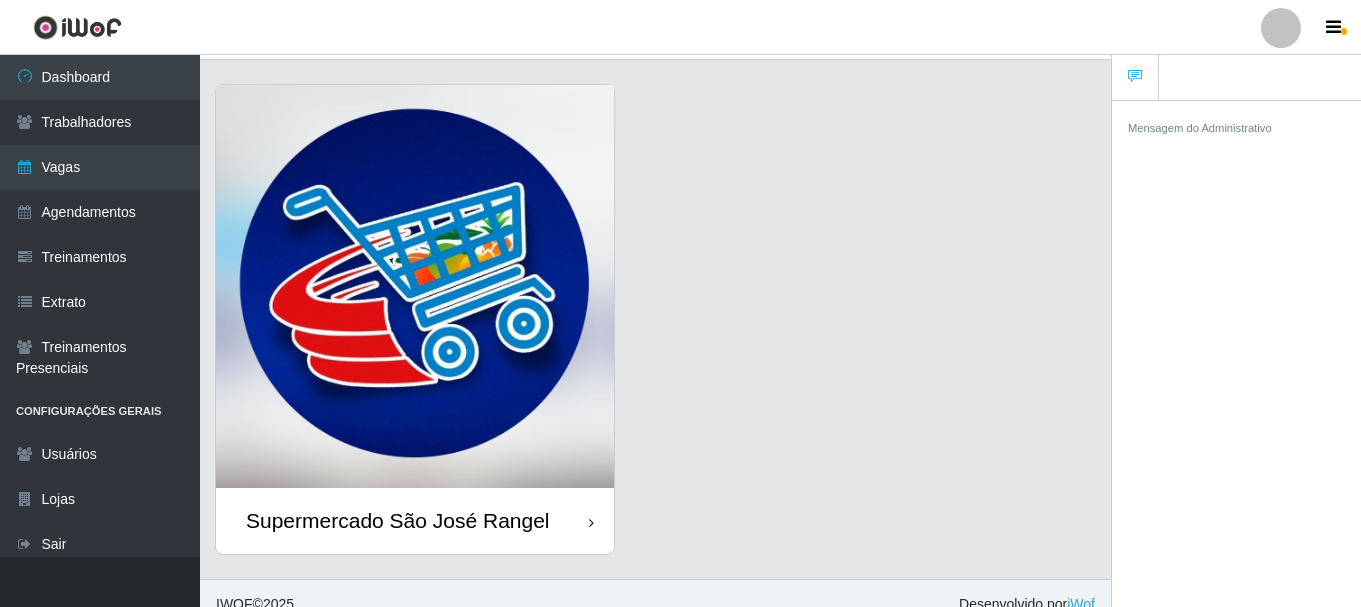 scroll, scrollTop: 63, scrollLeft: 0, axis: vertical 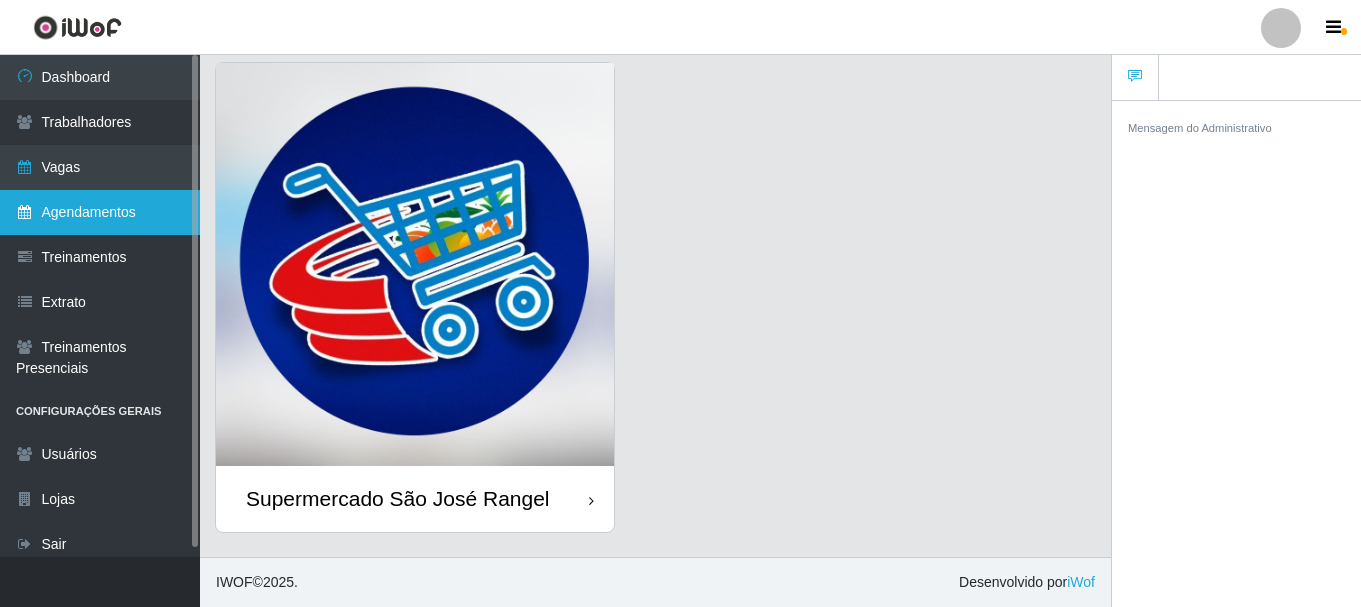 click on "Agendamentos" at bounding box center (100, 212) 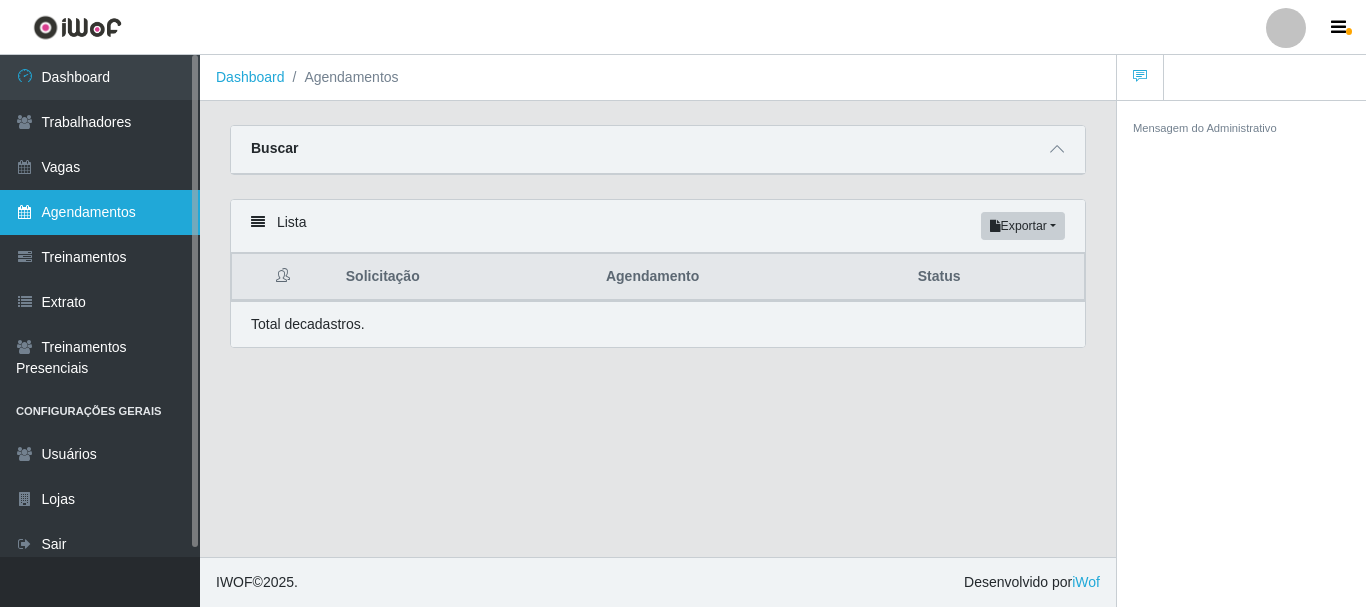 click on "Agendamentos" at bounding box center [100, 212] 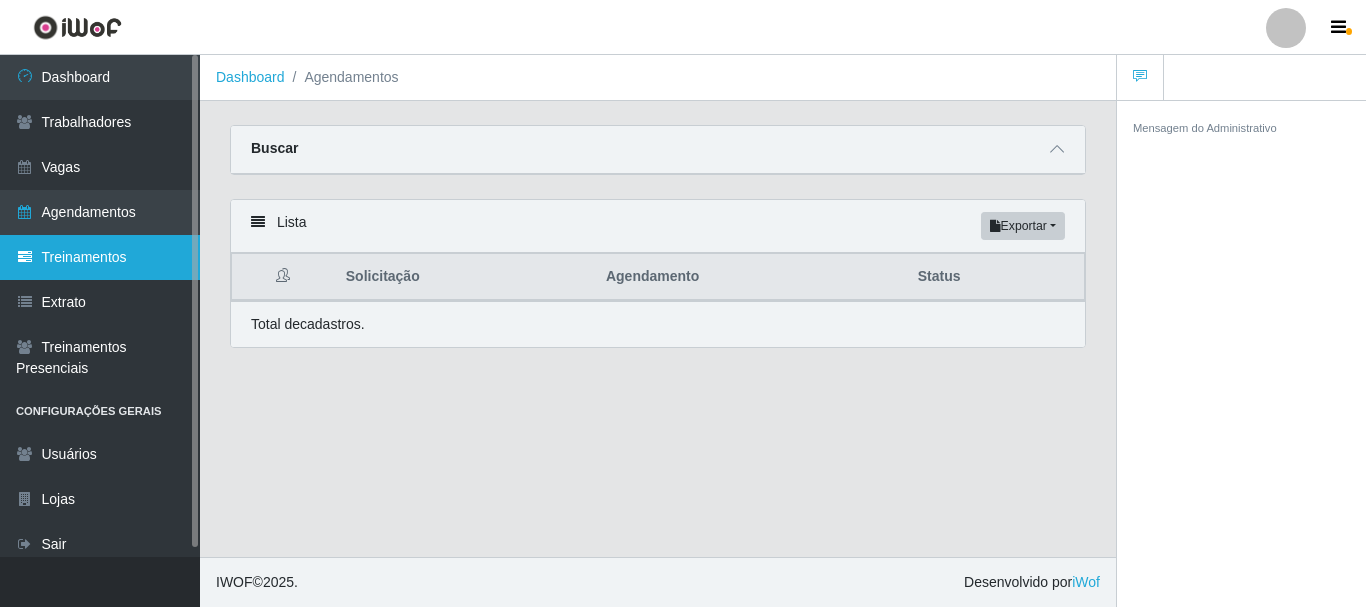 click on "Treinamentos" at bounding box center (100, 257) 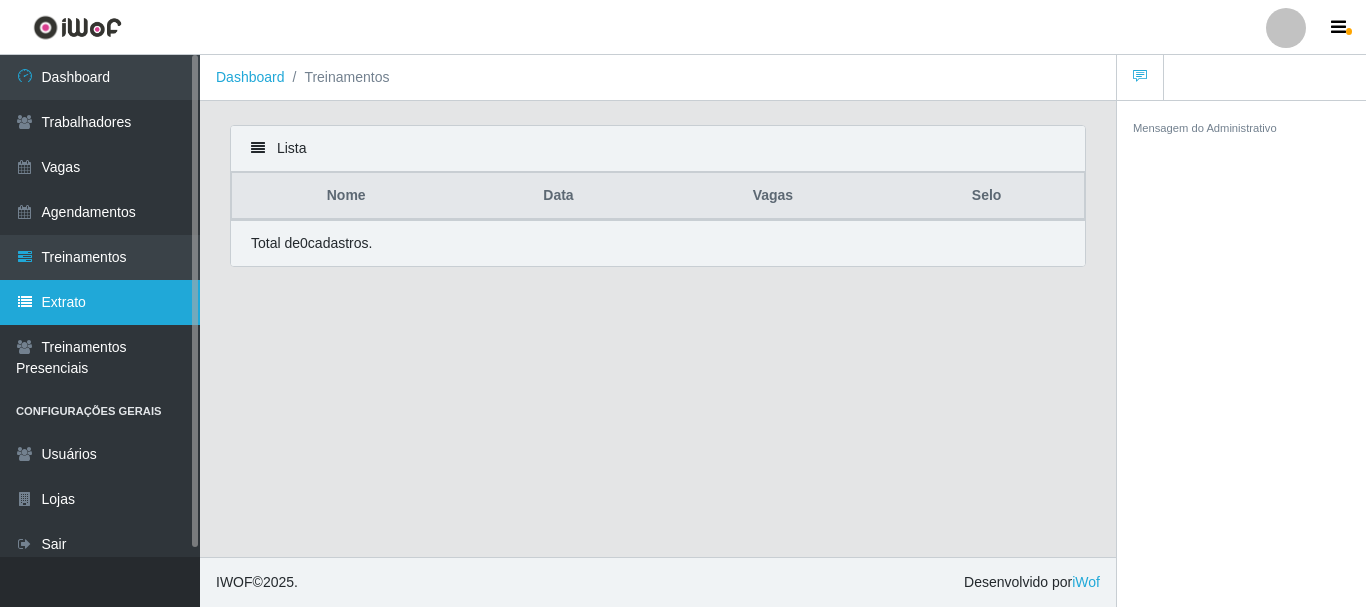 click on "Extrato" at bounding box center (100, 302) 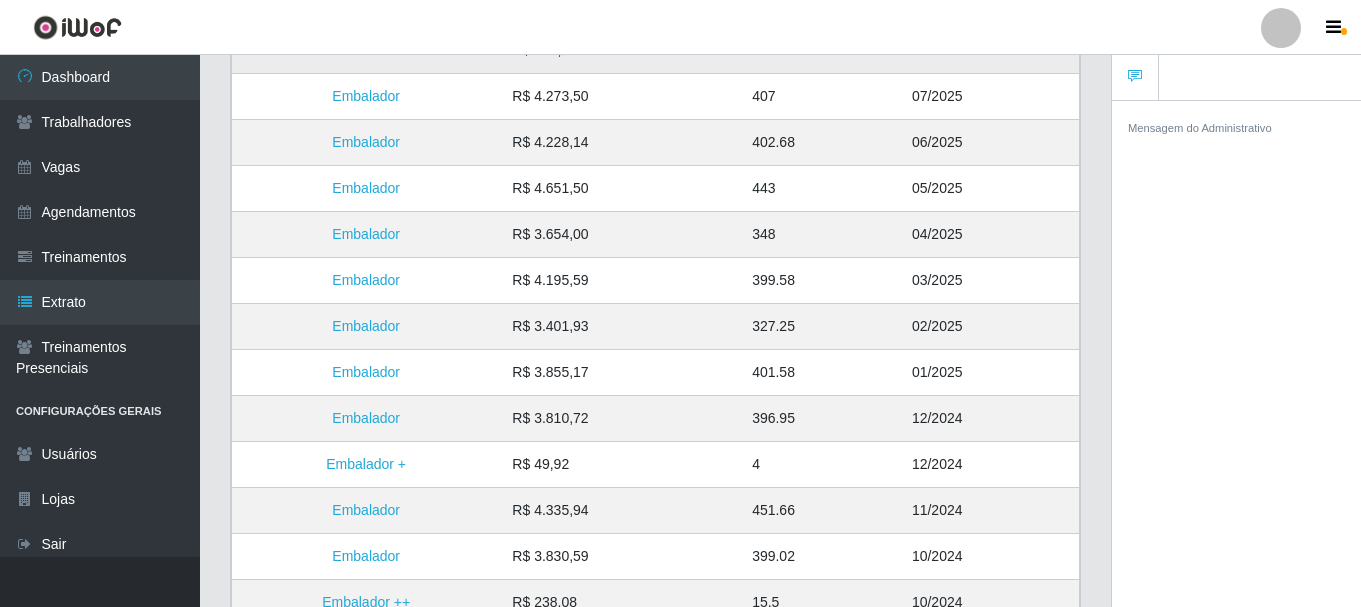 scroll, scrollTop: 21, scrollLeft: 0, axis: vertical 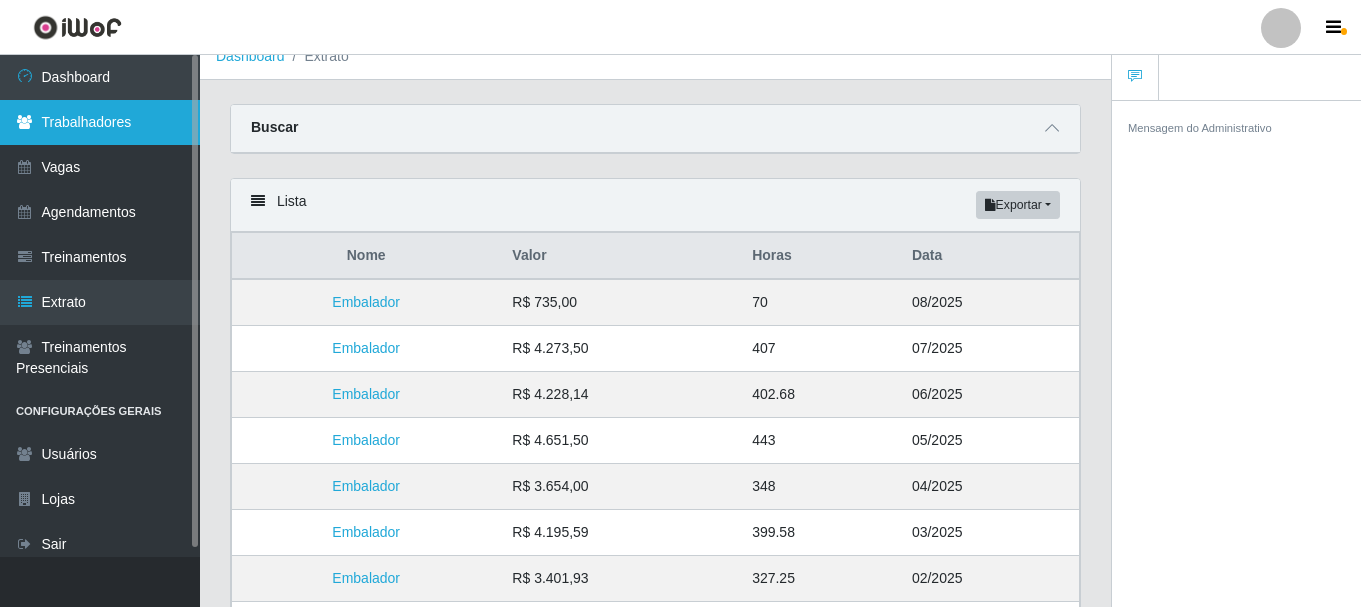 click on "Trabalhadores" at bounding box center (100, 122) 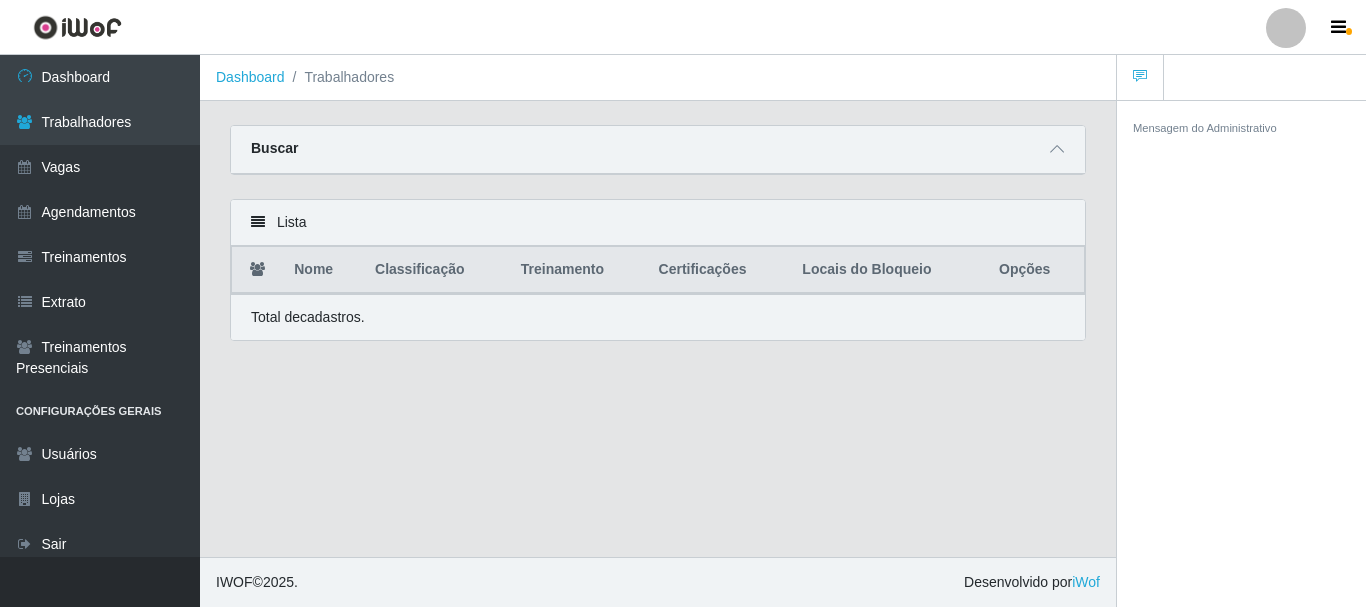 click on "Trabalhadores" at bounding box center [340, 77] 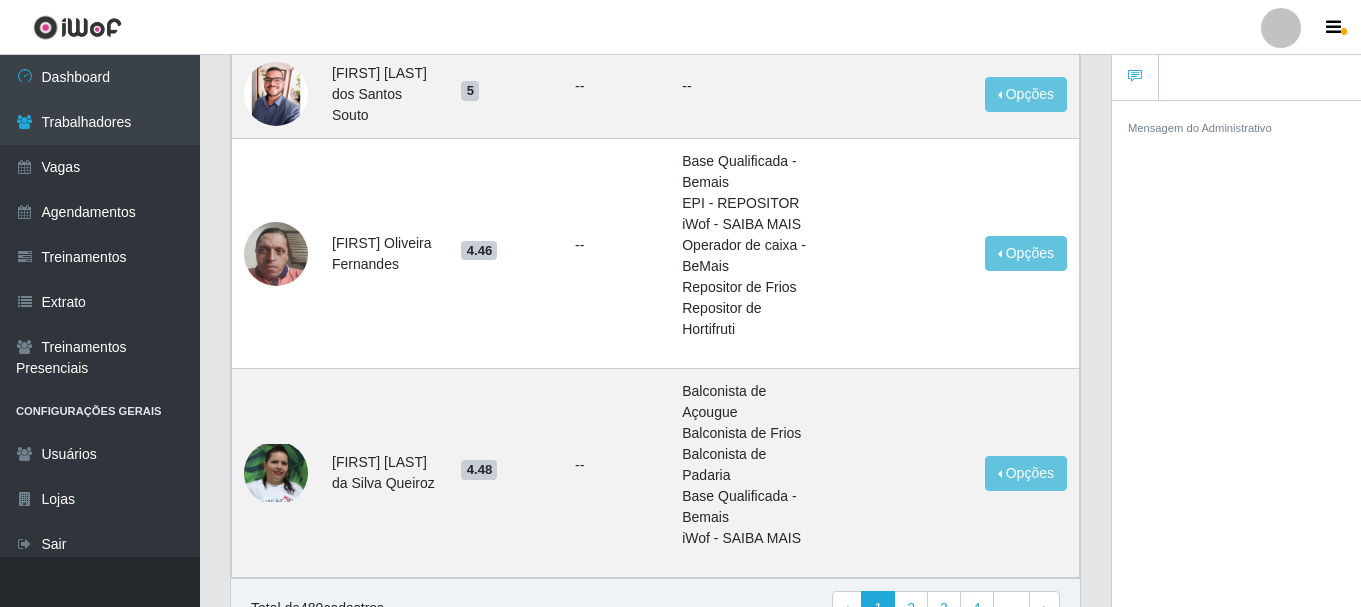 scroll, scrollTop: 2100, scrollLeft: 0, axis: vertical 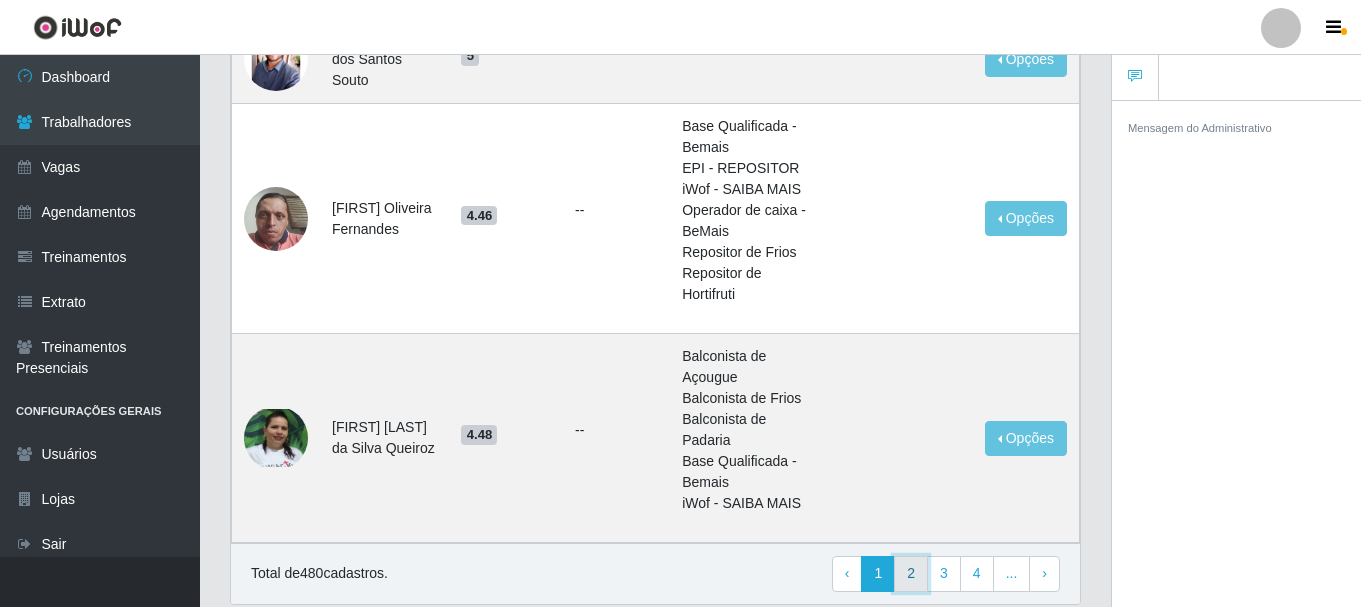 click on "2" at bounding box center (911, 574) 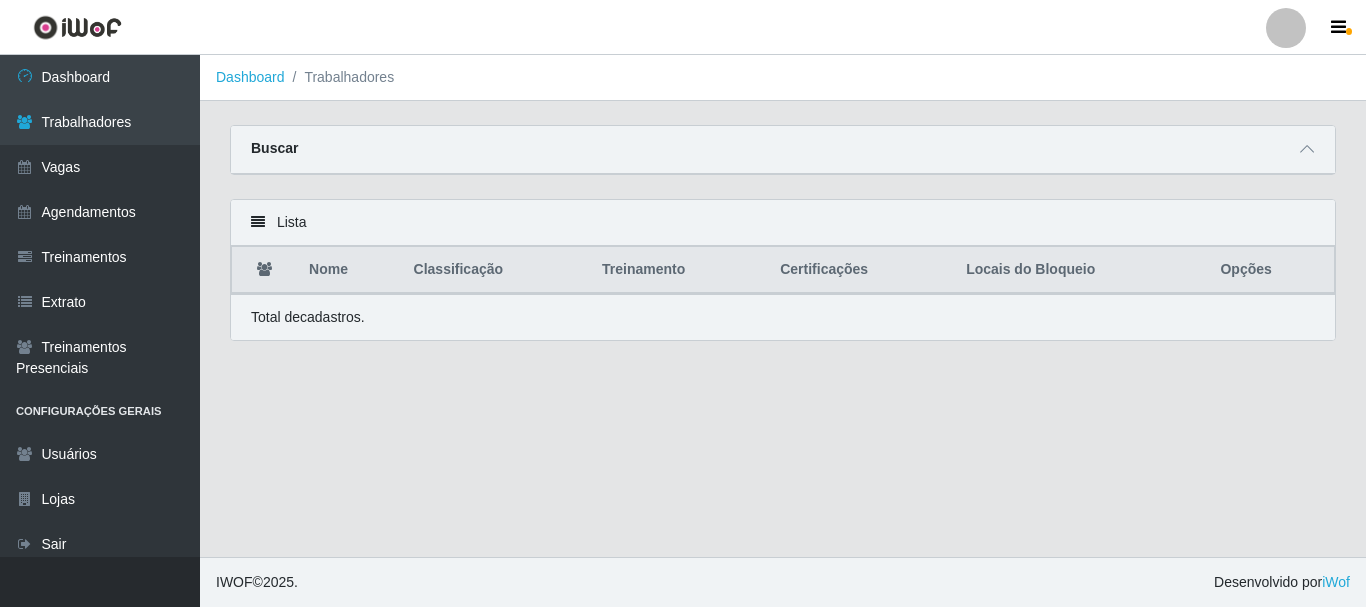scroll, scrollTop: 0, scrollLeft: 0, axis: both 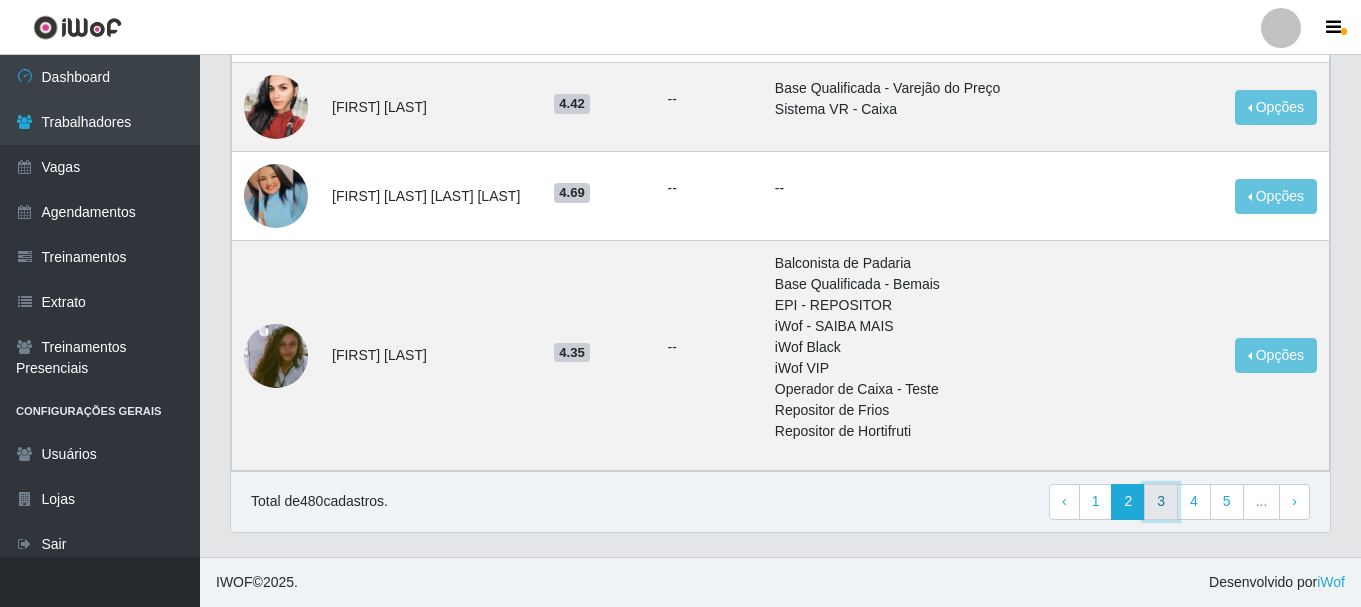 click on "3" at bounding box center (1161, 502) 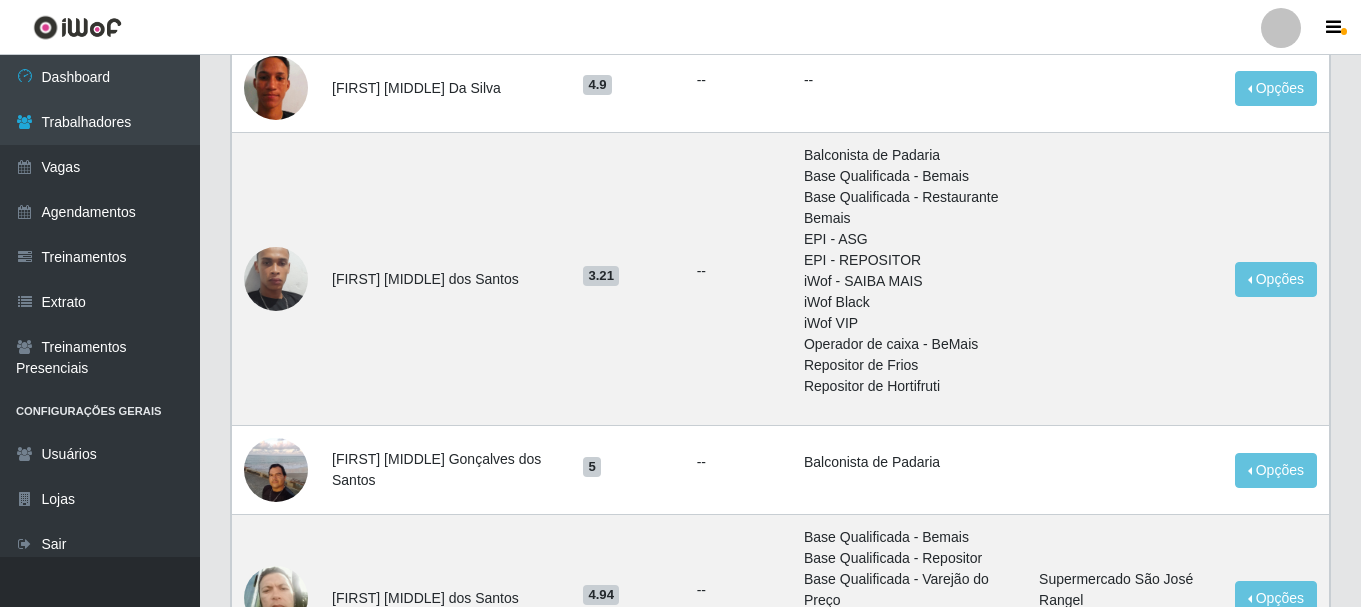 scroll, scrollTop: 2221, scrollLeft: 0, axis: vertical 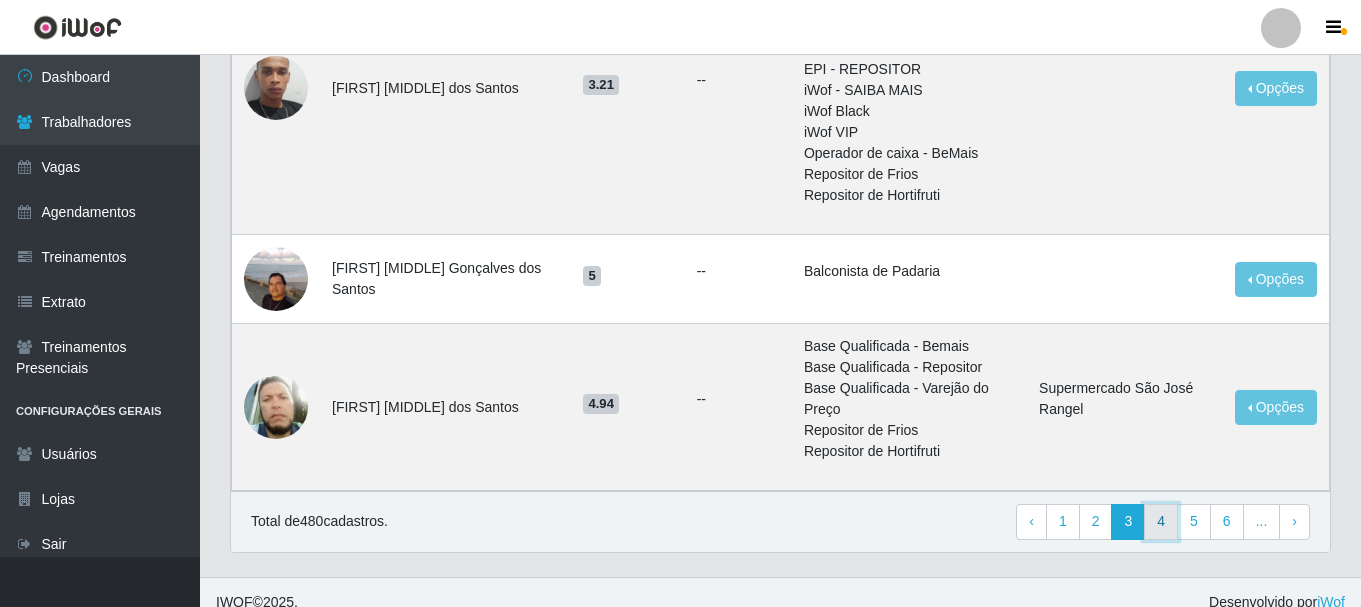 click on "4" at bounding box center [1161, 522] 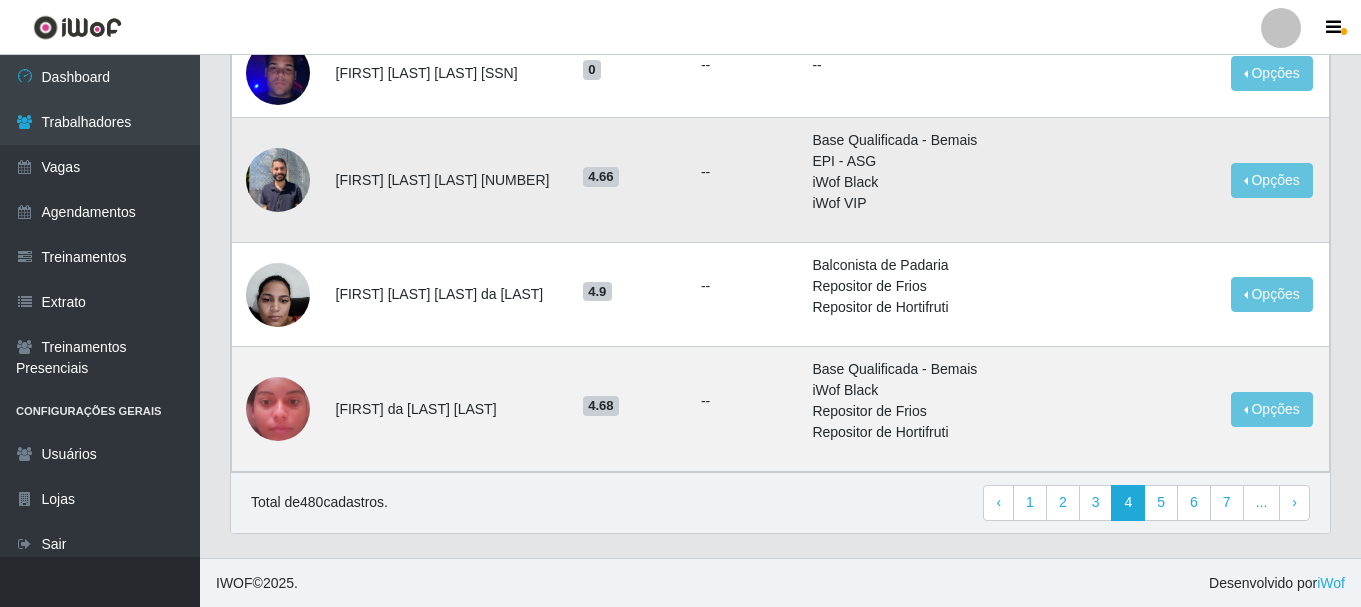 scroll, scrollTop: 1636, scrollLeft: 0, axis: vertical 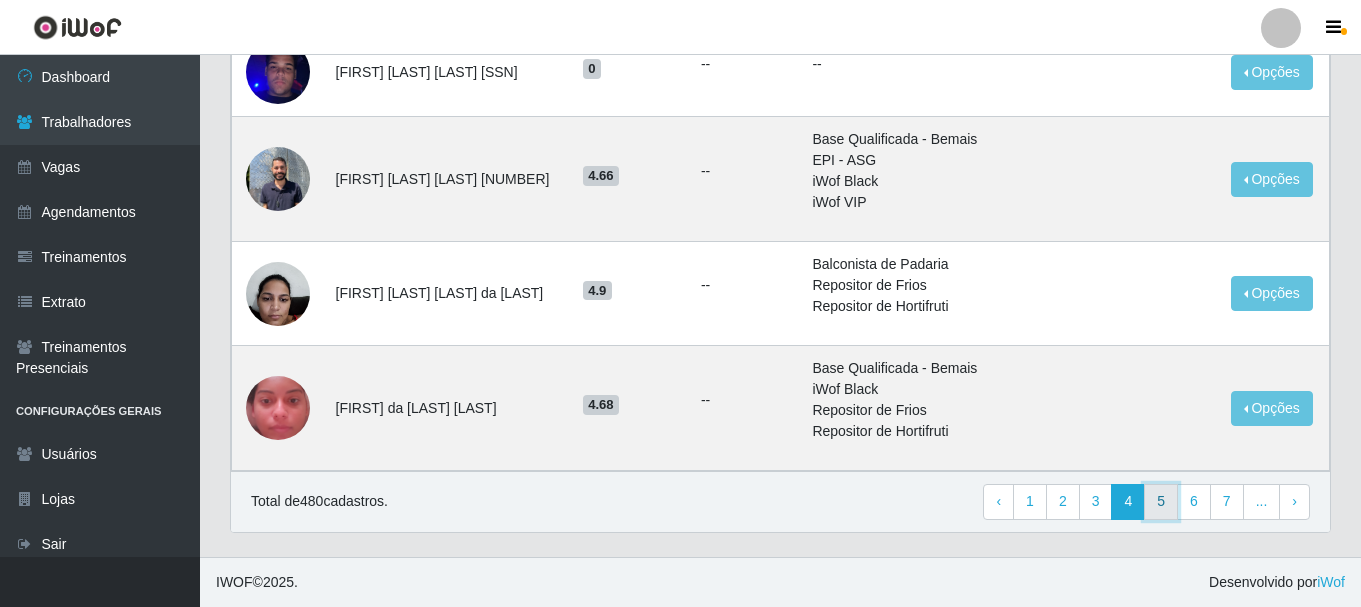 click on "5" at bounding box center (1161, 502) 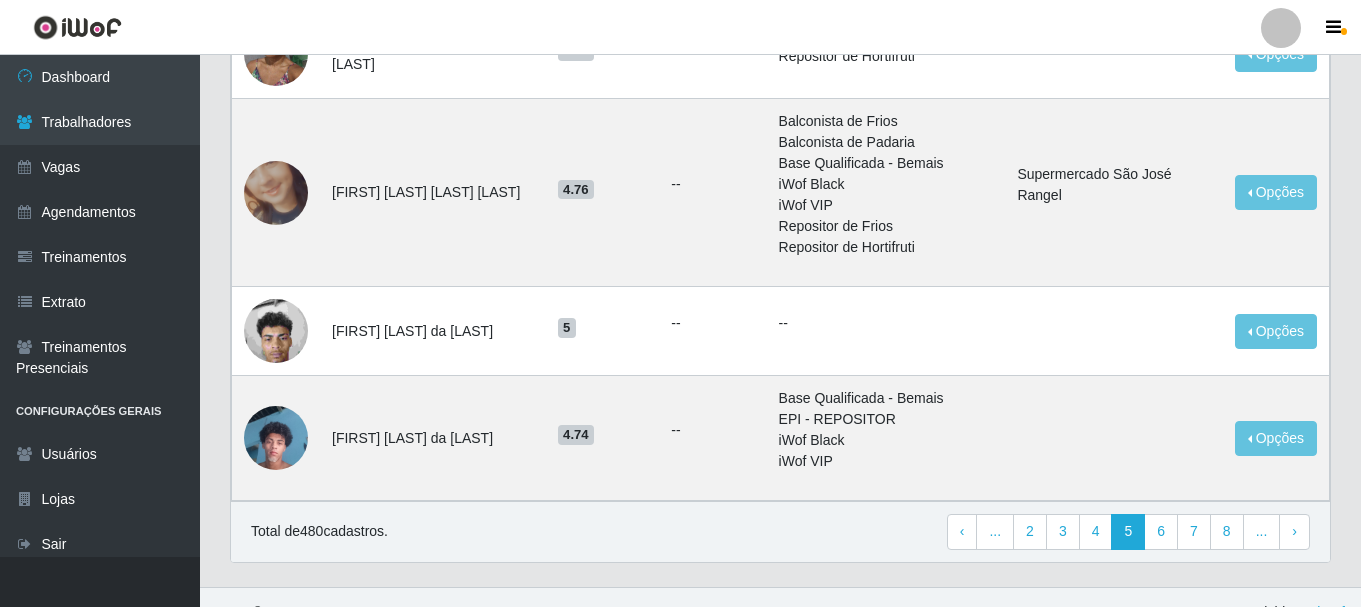 scroll, scrollTop: 1500, scrollLeft: 0, axis: vertical 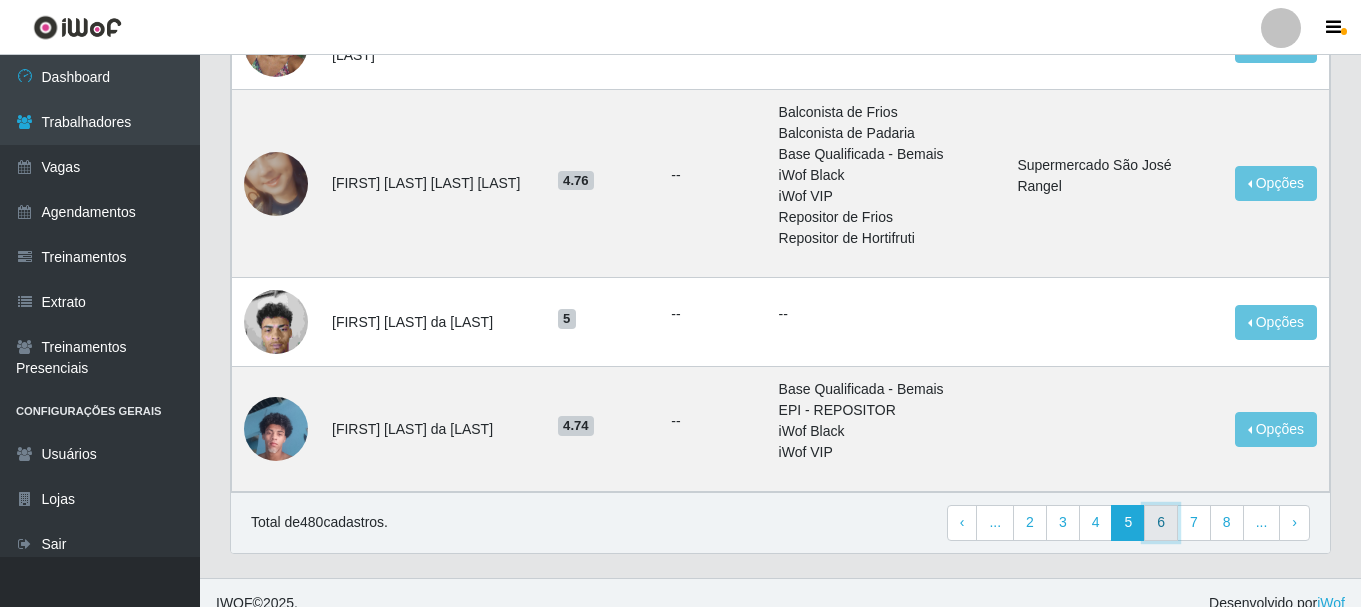 click on "6" at bounding box center [1161, 523] 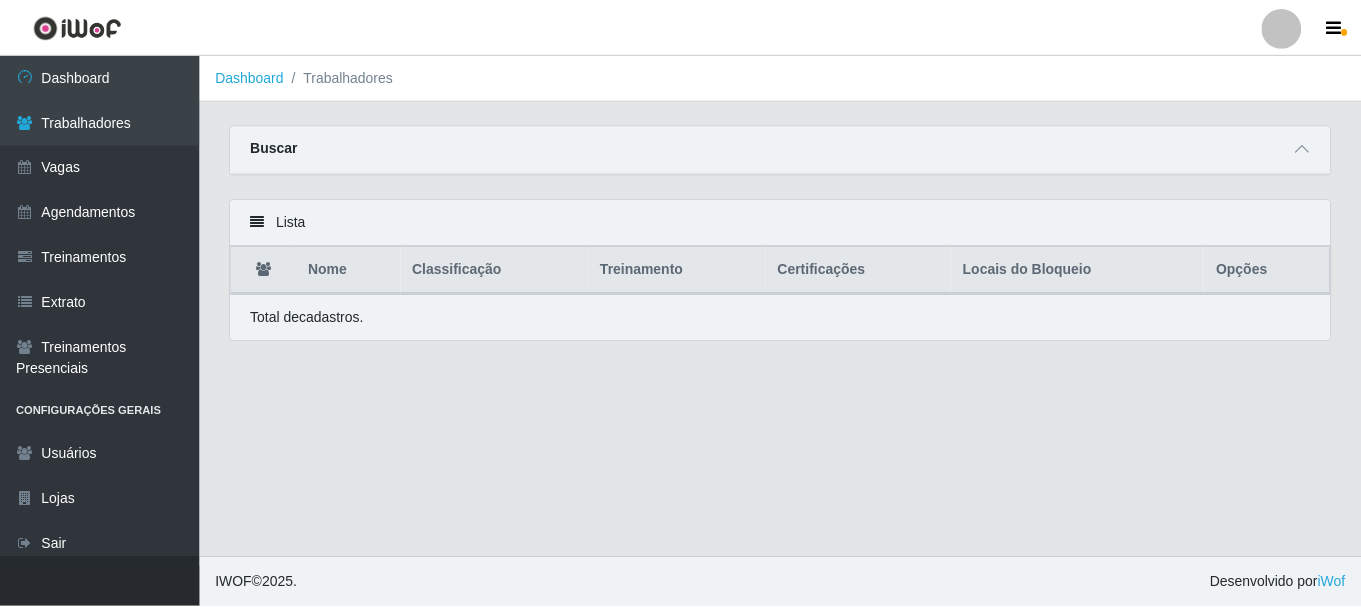 scroll, scrollTop: 0, scrollLeft: 0, axis: both 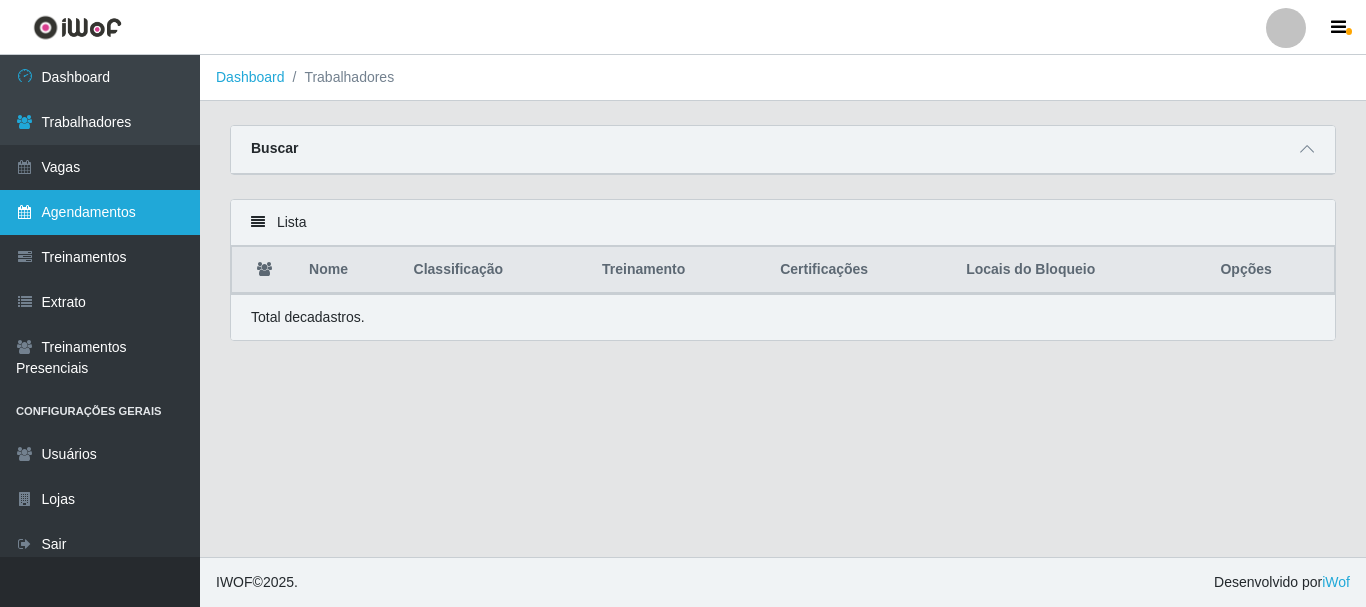 click on "Agendamentos" at bounding box center [100, 212] 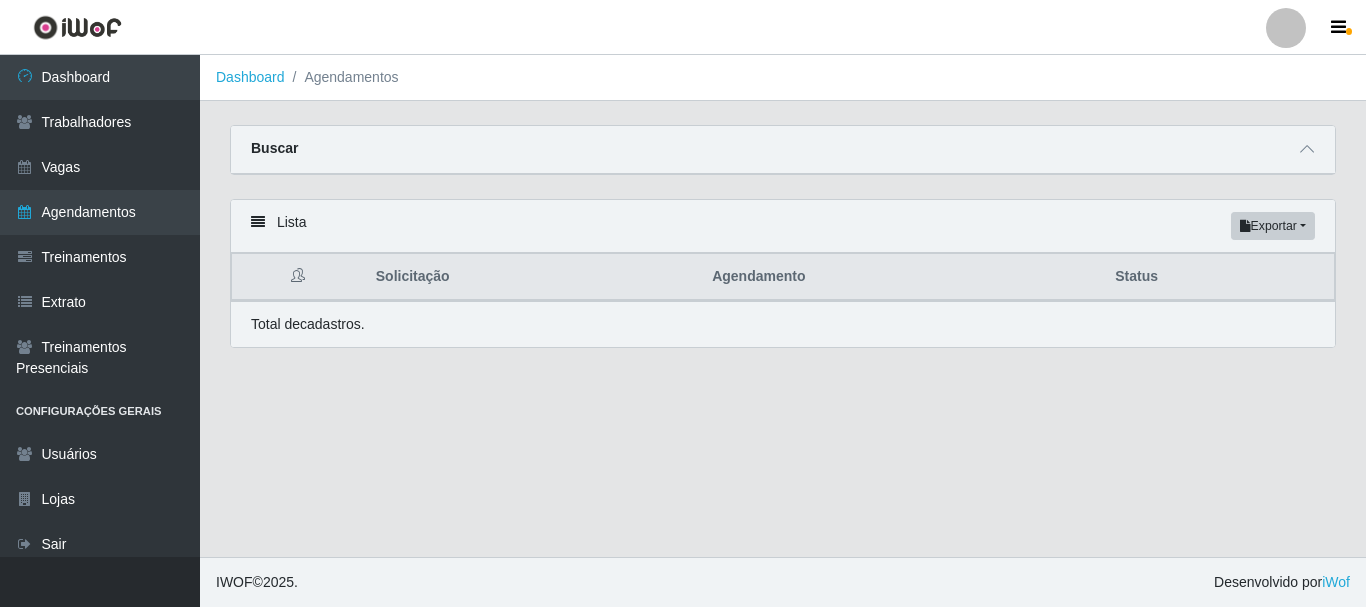 click on "Total de   cadastros." at bounding box center (783, 324) 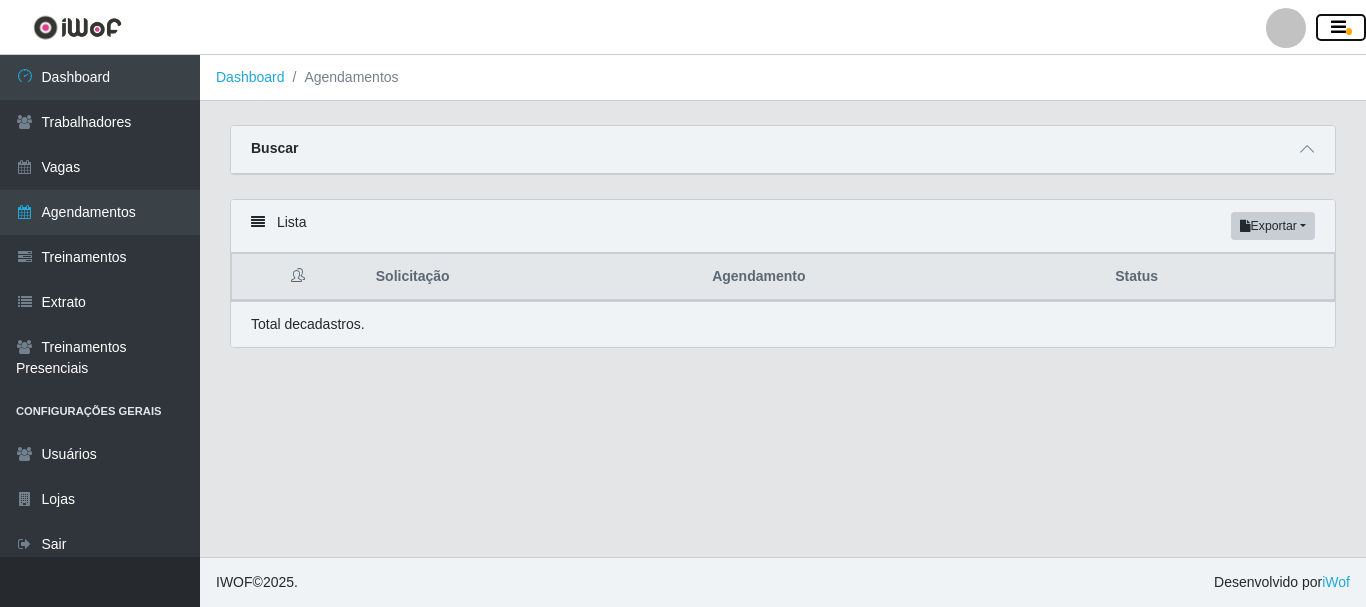 click at bounding box center [1338, 28] 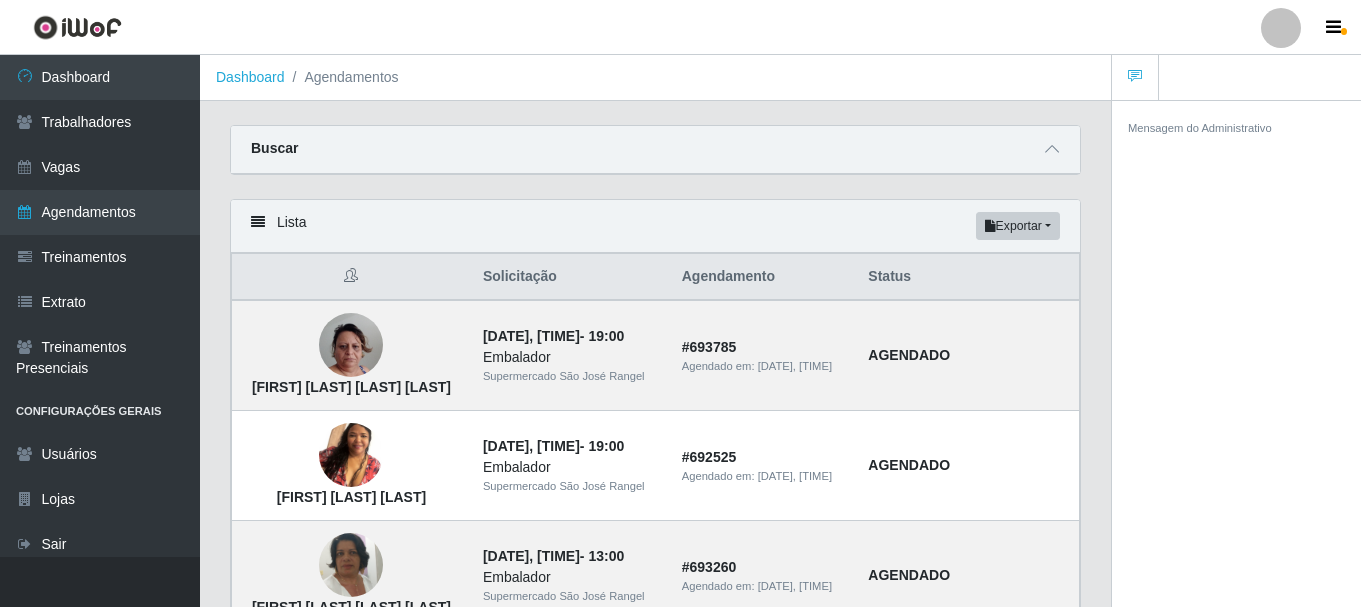 click on "Lista  Exportar PDF Excel Solicitação Agendamento Status Olivia Yara da Silva Ferreira  16/08/2025, 15:00  -   19:00 Embalador Supermercado São José Rangel # 693785 Agendado em:   01/08/2025, 12:05 AGENDADO Rafaela conceição de Souza 16/08/2025, 15:00  -   19:00 Embalador Supermercado São José Rangel # 692525 Agendado em:   31/07/2025, 13:33 AGENDADO Maria da Penha Leite de Oliveira 16/08/2025, 08:00  -   13:00 Embalador Supermercado São José Rangel # 693260 Agendado em:   01/08/2025, 05:13 AGENDADO Ana Cláudia da Costa Santos Henriques 16/08/2025, 08:00  -   13:00 Embalador Supermercado São José Rangel # 688805 Agendado em:   28/07/2025, 20:32 AGENDADO Rafaela conceição de Souza 16/08/2025, 08:00  -   13:00 Embalador Supermercado São José Rangel # 688867 Agendado em:   28/07/2025, 21:31 AGENDADO Vanessa da Silva  15/08/2025, 15:00  -   19:00 Embalador Supermercado São José Rangel # 692501 Agendado em:   31/07/2025, 13:16 AGENDADO Ana Cláudia da Costa Santos Henriques 15/08/2025, 15:00" at bounding box center (655, 1118) 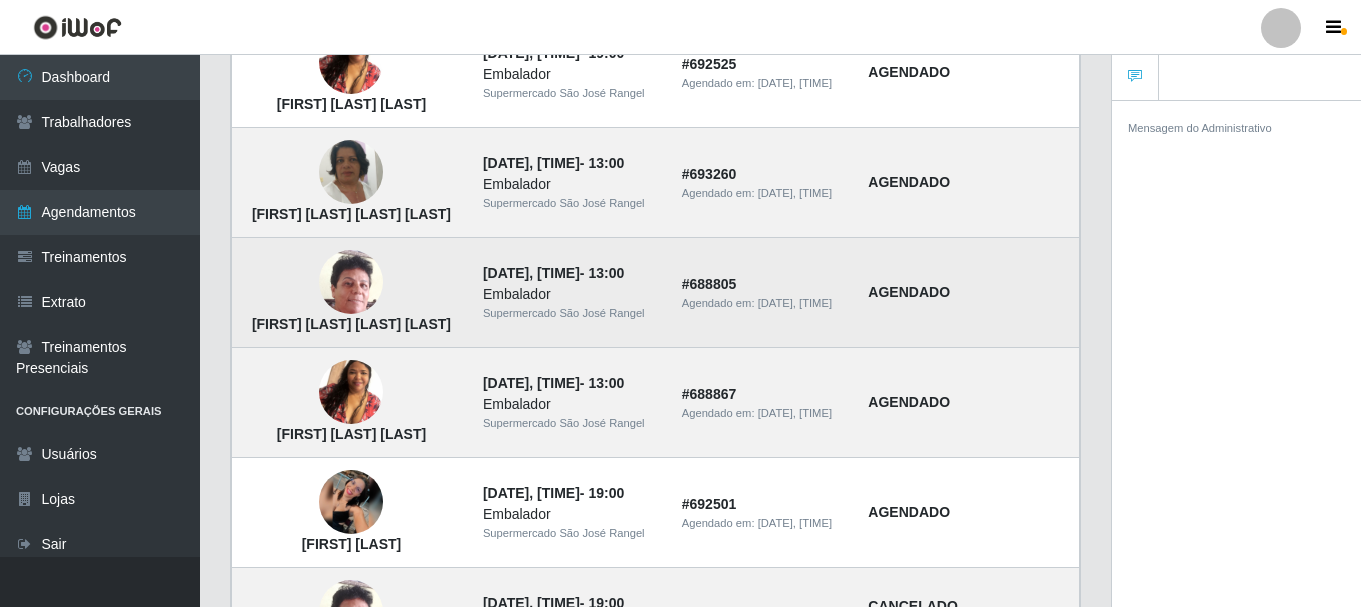scroll, scrollTop: 400, scrollLeft: 0, axis: vertical 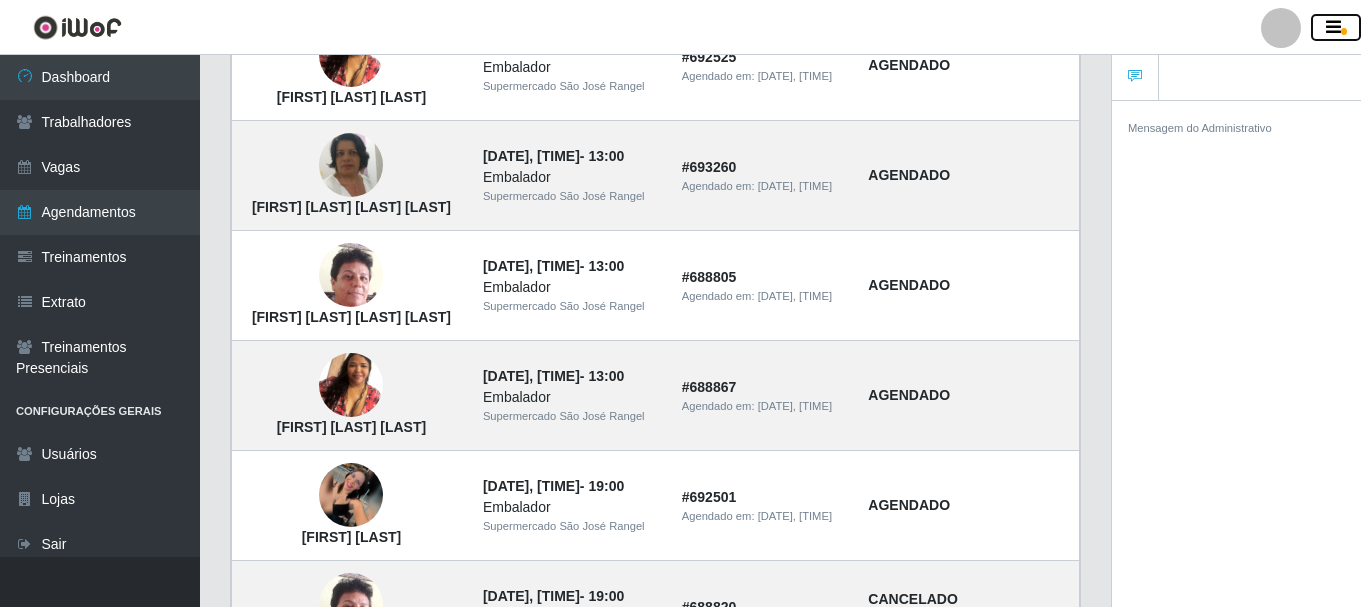 click at bounding box center [1336, 28] 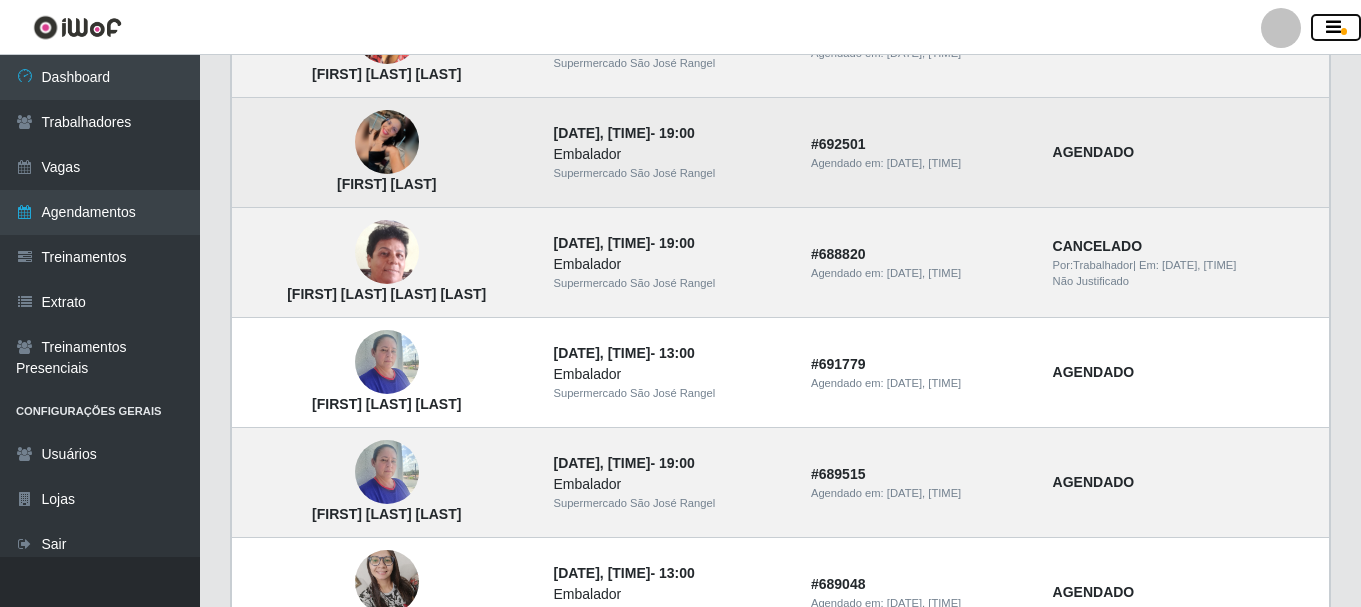 scroll, scrollTop: 1000, scrollLeft: 0, axis: vertical 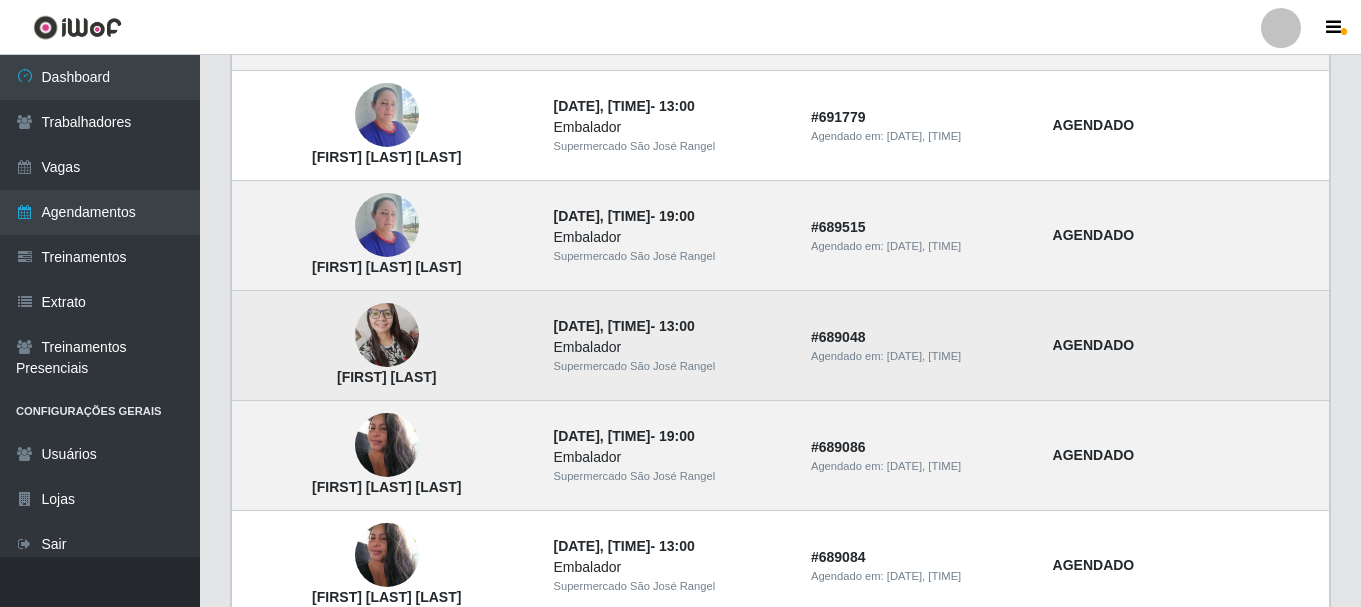 click on "Vanessa de Oliveira Florentino" at bounding box center (387, 346) 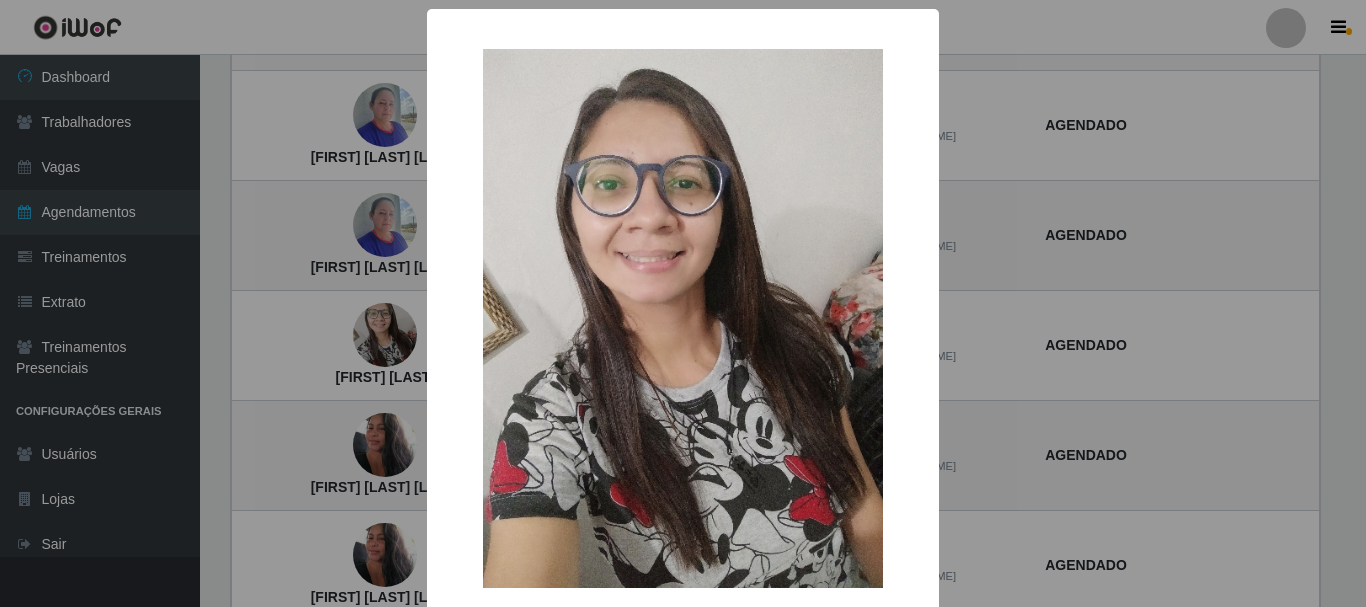 click on "× Vanessa de Oliveira Florentino OK Cancel" at bounding box center (683, 303) 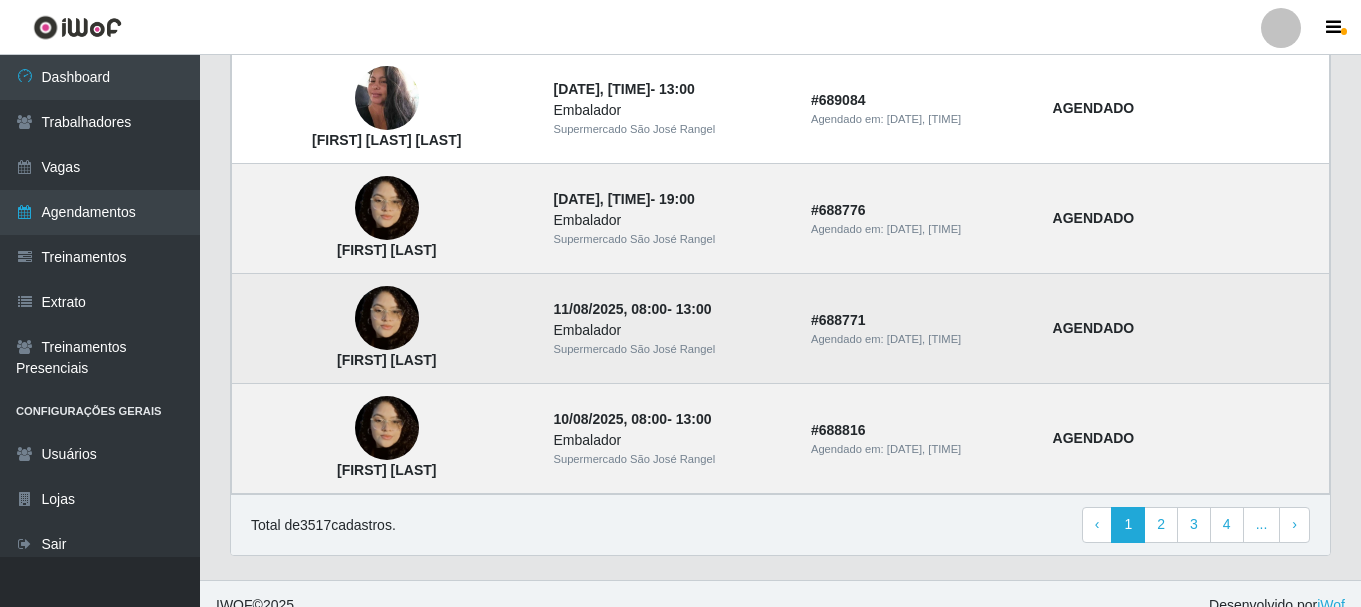 scroll, scrollTop: 1481, scrollLeft: 0, axis: vertical 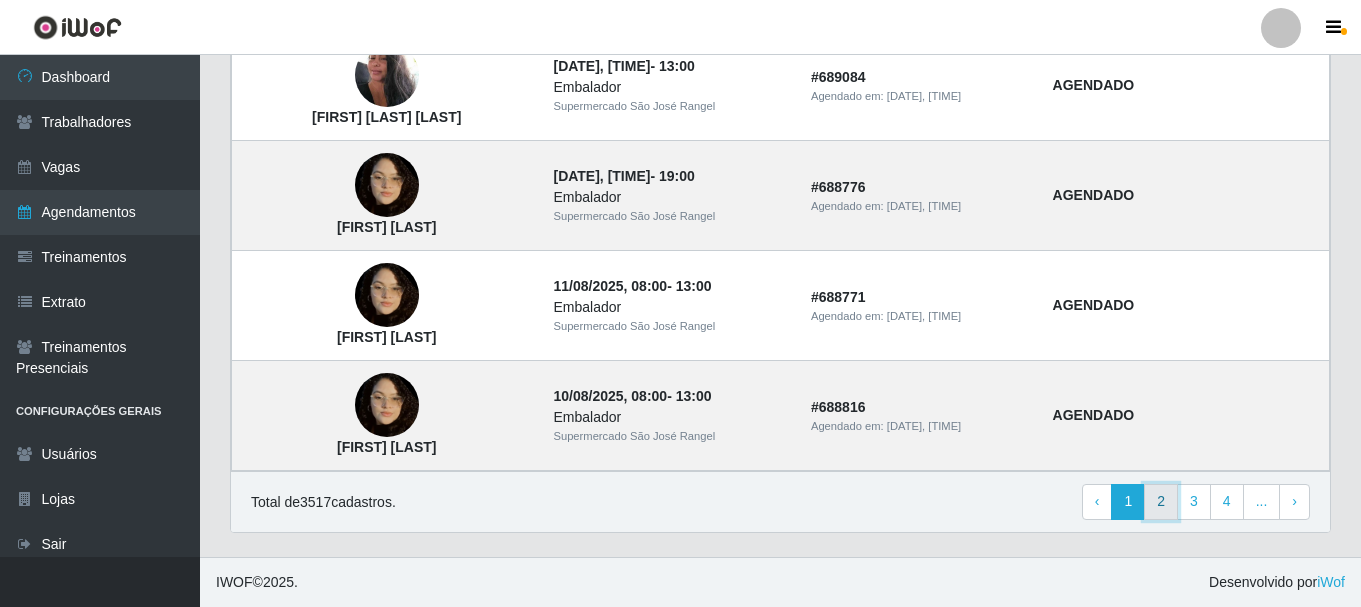 click on "2" at bounding box center [1161, 502] 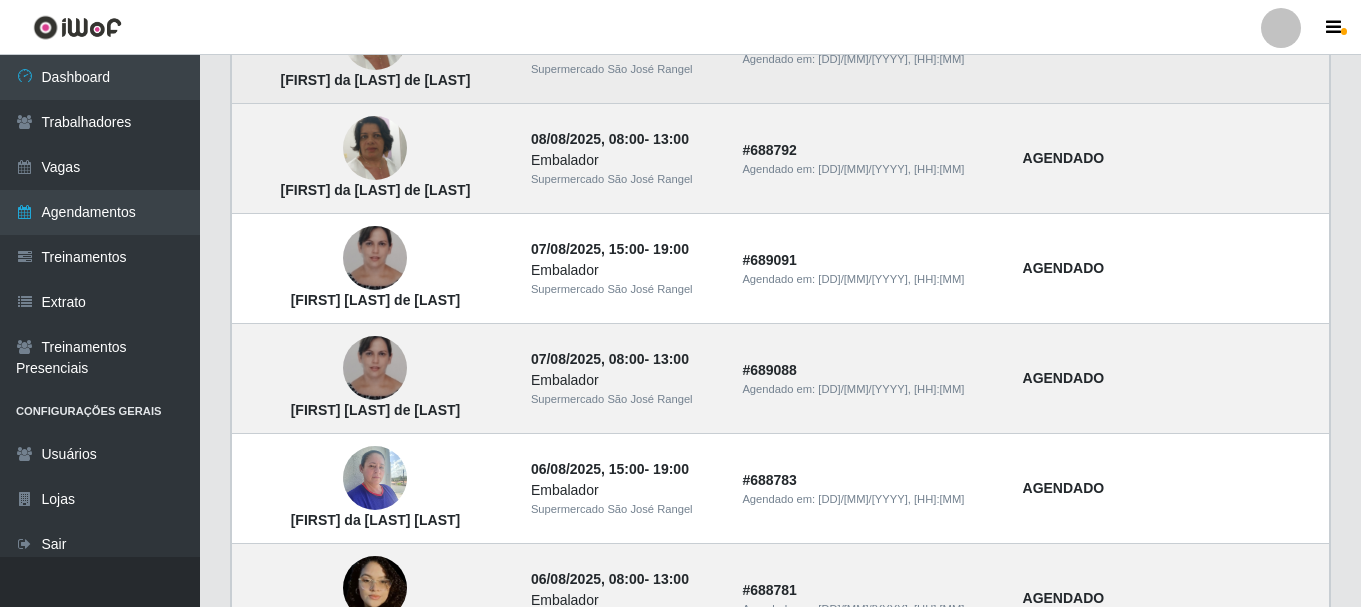 scroll, scrollTop: 1300, scrollLeft: 0, axis: vertical 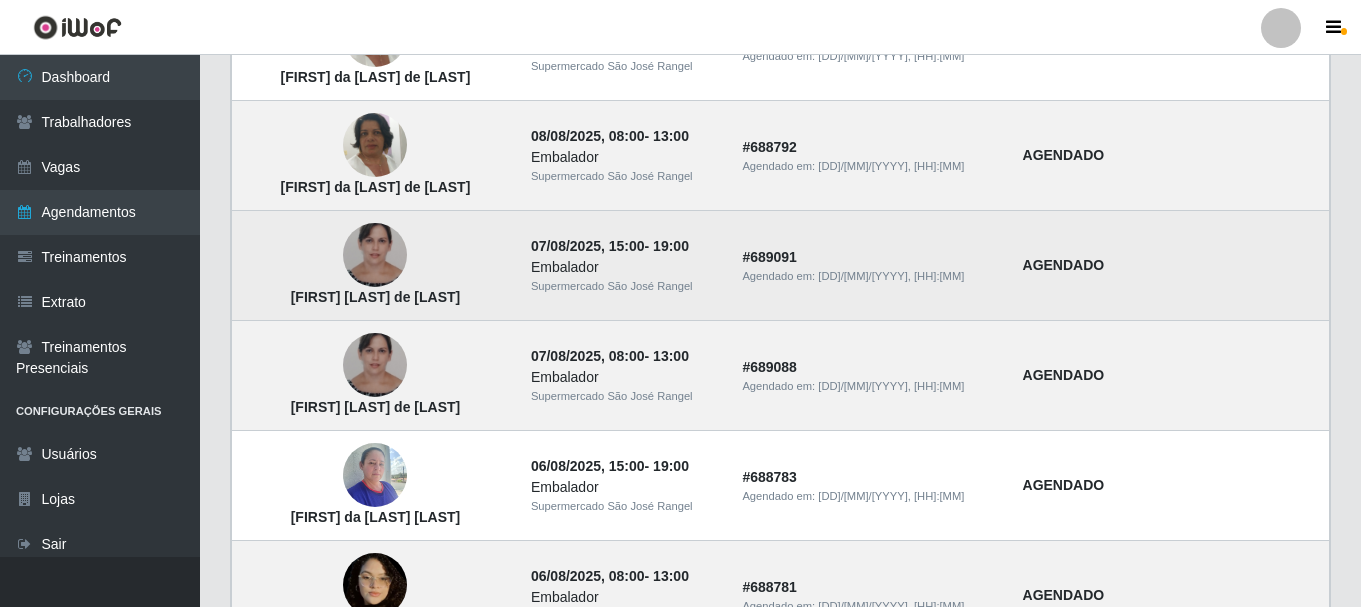 click at bounding box center [375, 255] 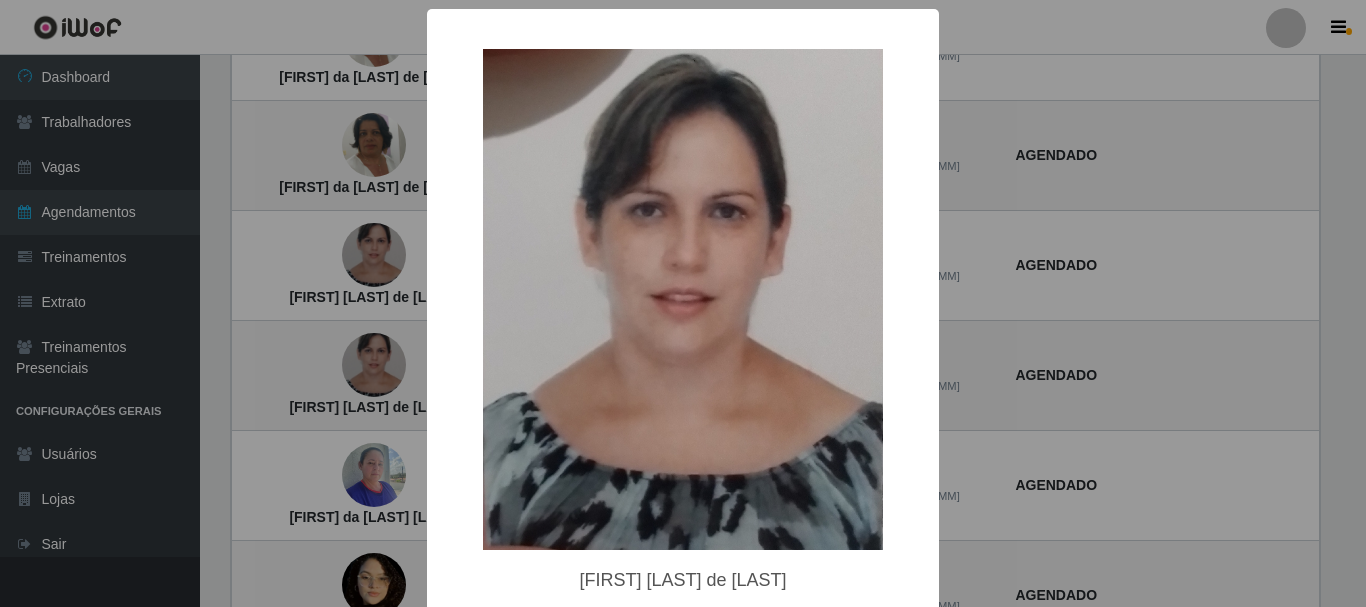 click on "× Daniela Neves de Souza OK Cancel" at bounding box center [683, 303] 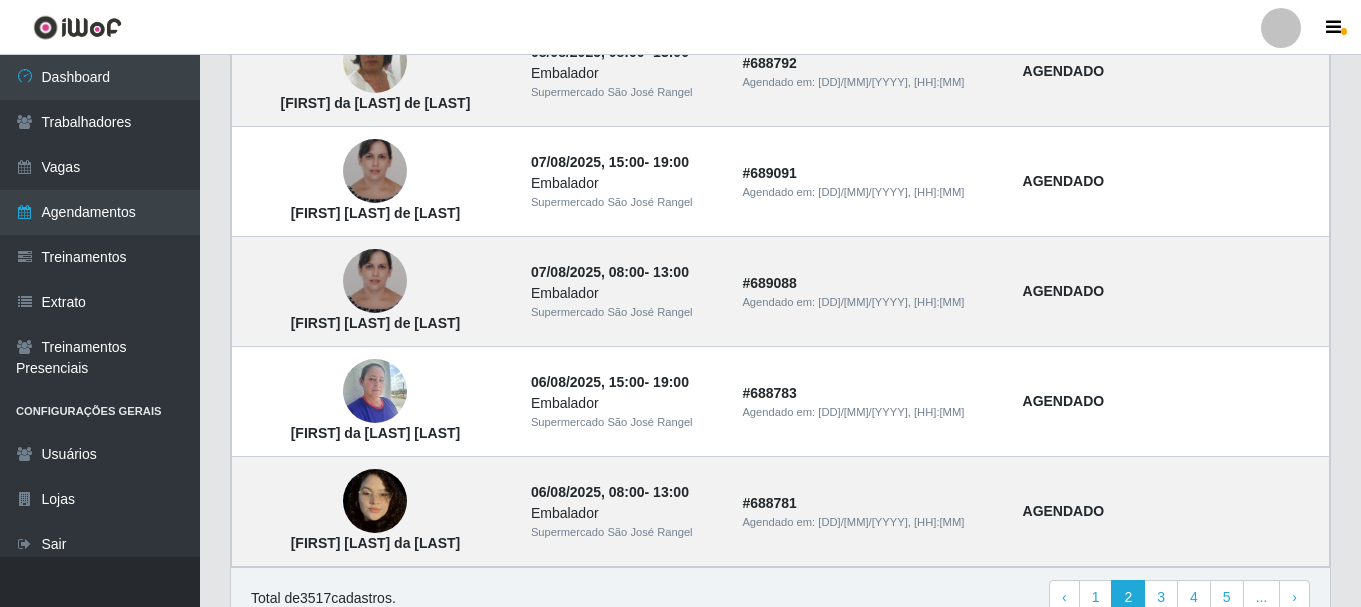 scroll, scrollTop: 1481, scrollLeft: 0, axis: vertical 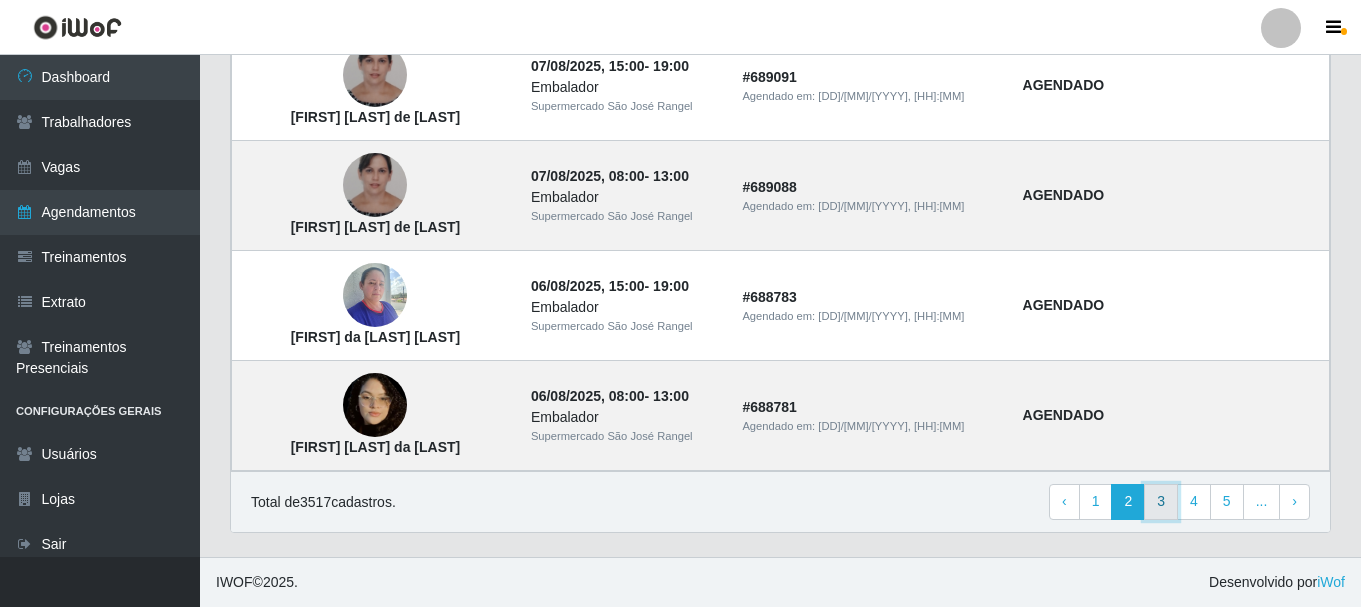 click on "3" at bounding box center [1161, 502] 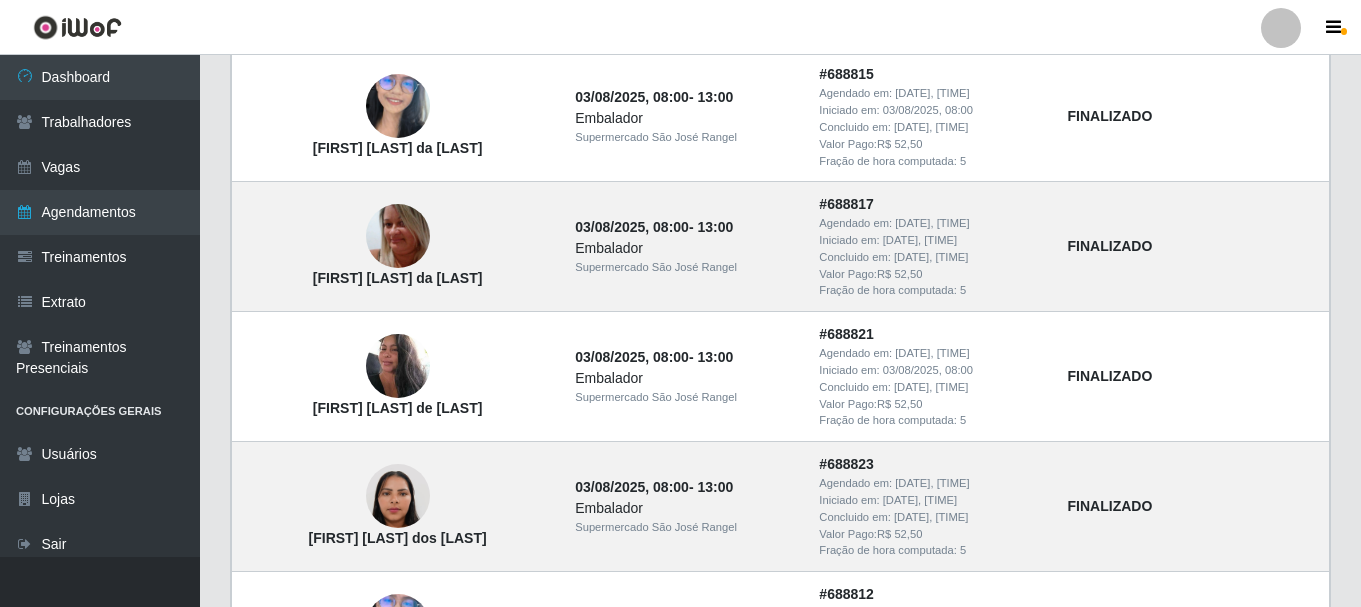 scroll, scrollTop: 1100, scrollLeft: 0, axis: vertical 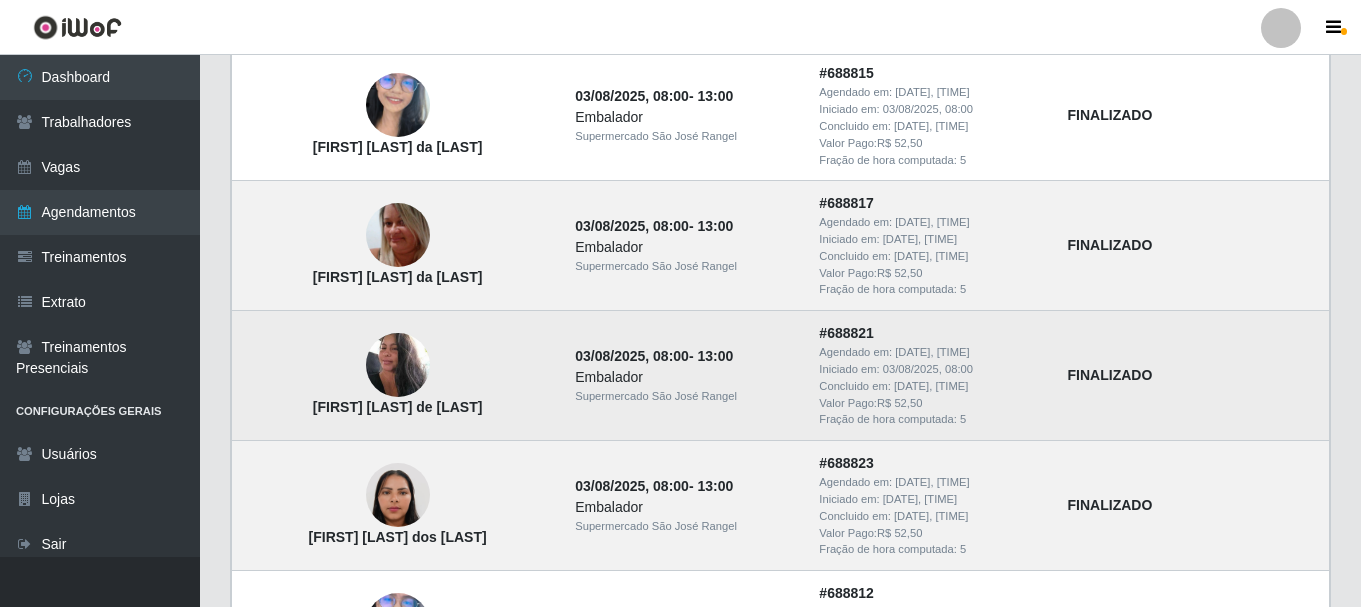click at bounding box center (398, 365) 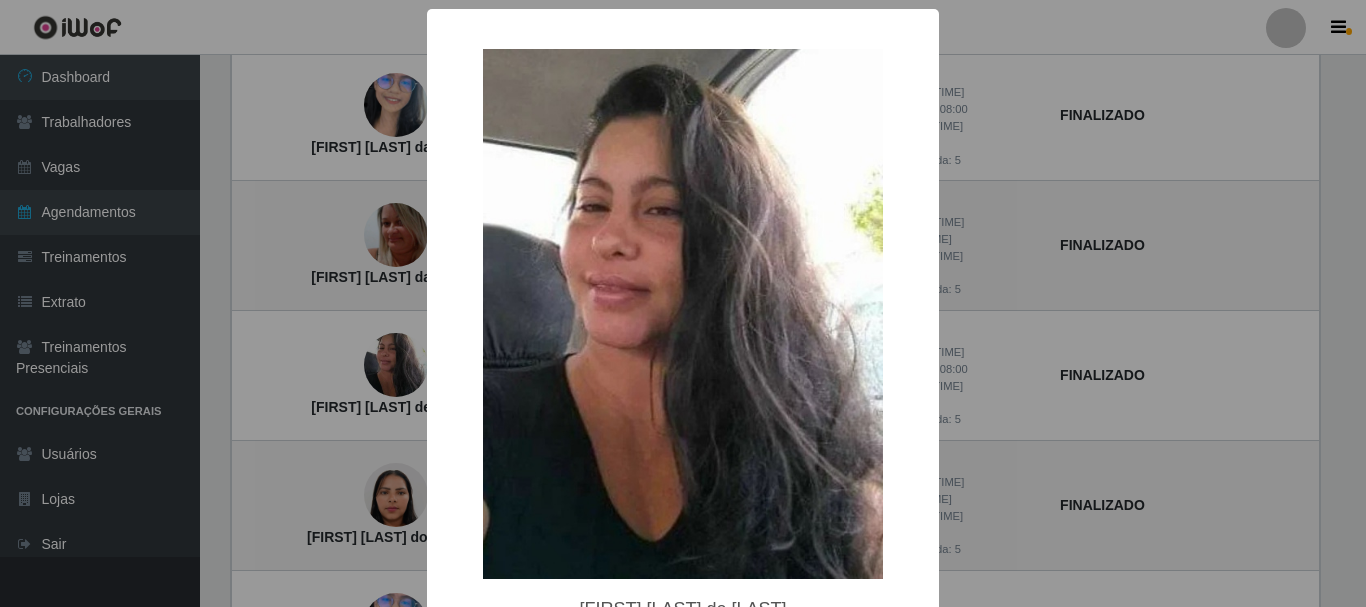 click on "× Denise Vieira de Andrade OK Cancel" at bounding box center (683, 303) 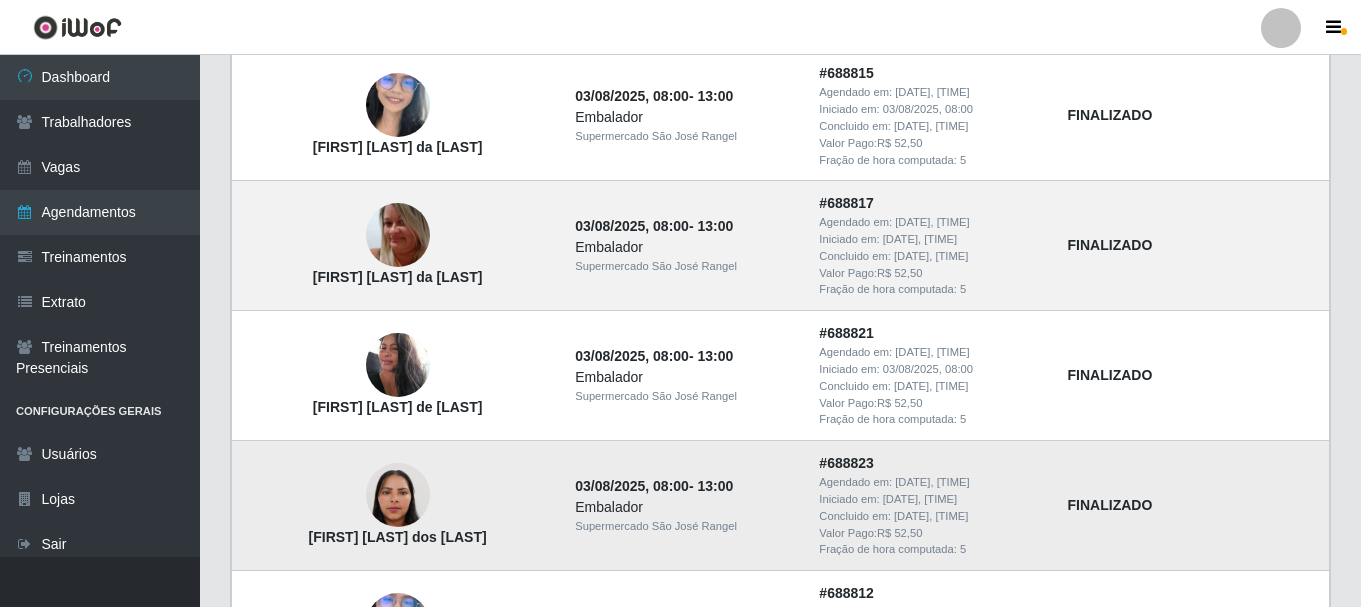 click at bounding box center [398, 495] 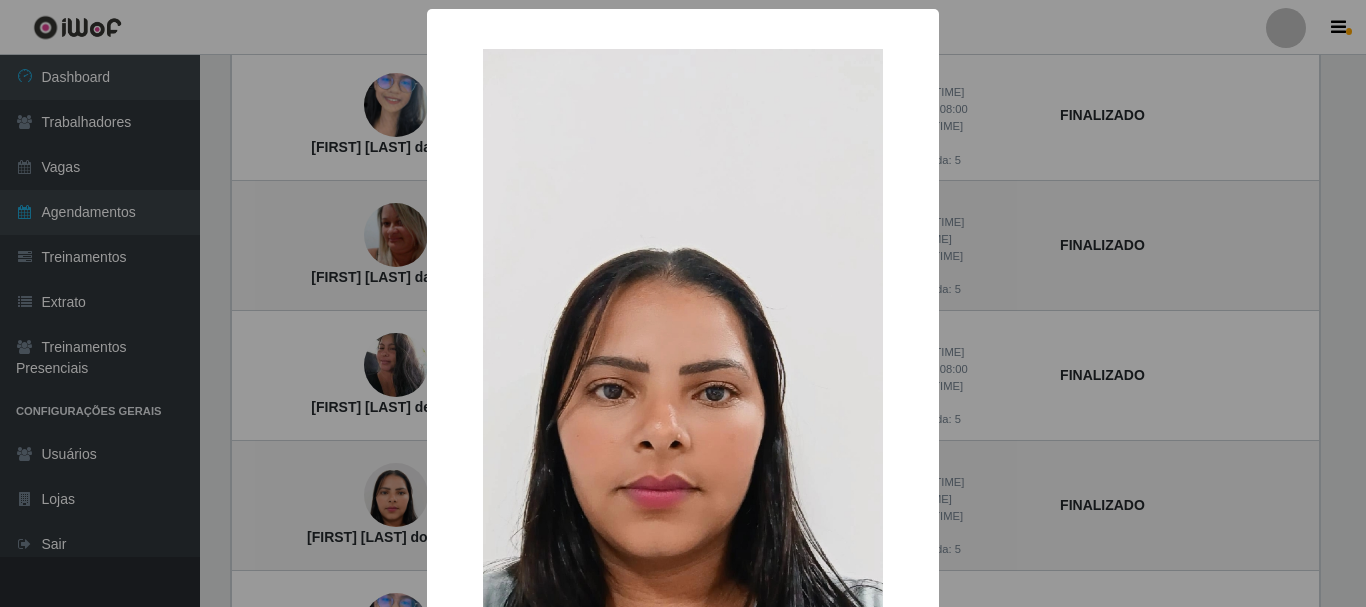 click on "× Juliana Alves dos santos OK Cancel" at bounding box center [683, 303] 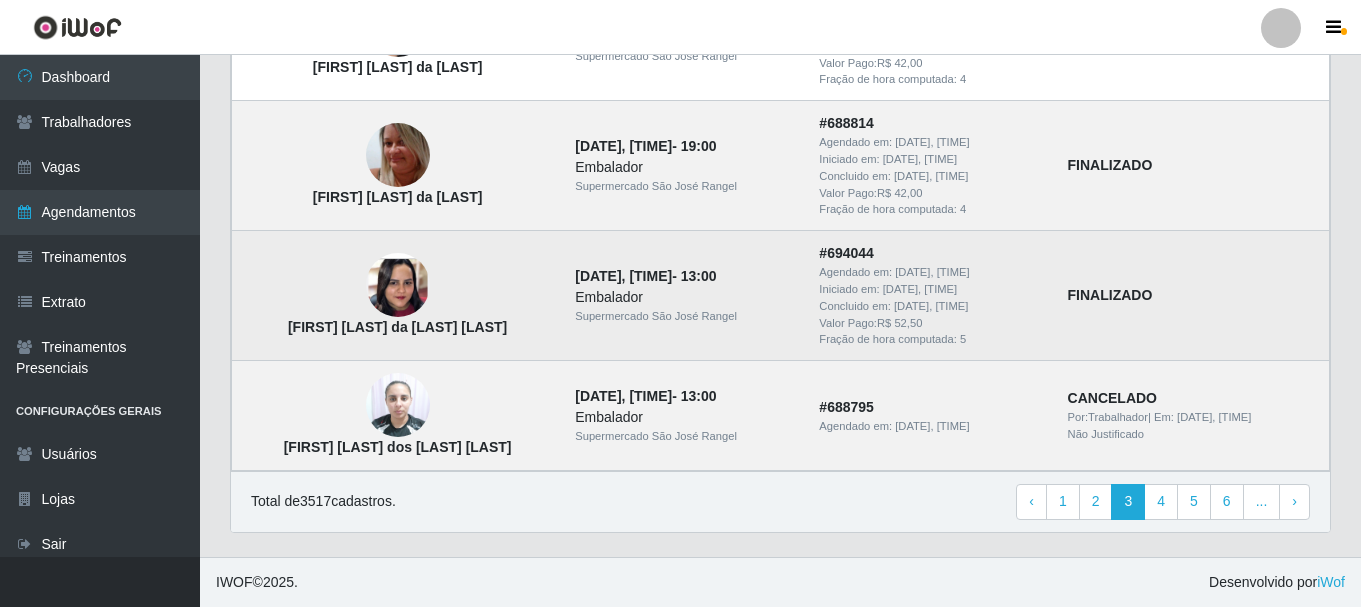 scroll, scrollTop: 1701, scrollLeft: 0, axis: vertical 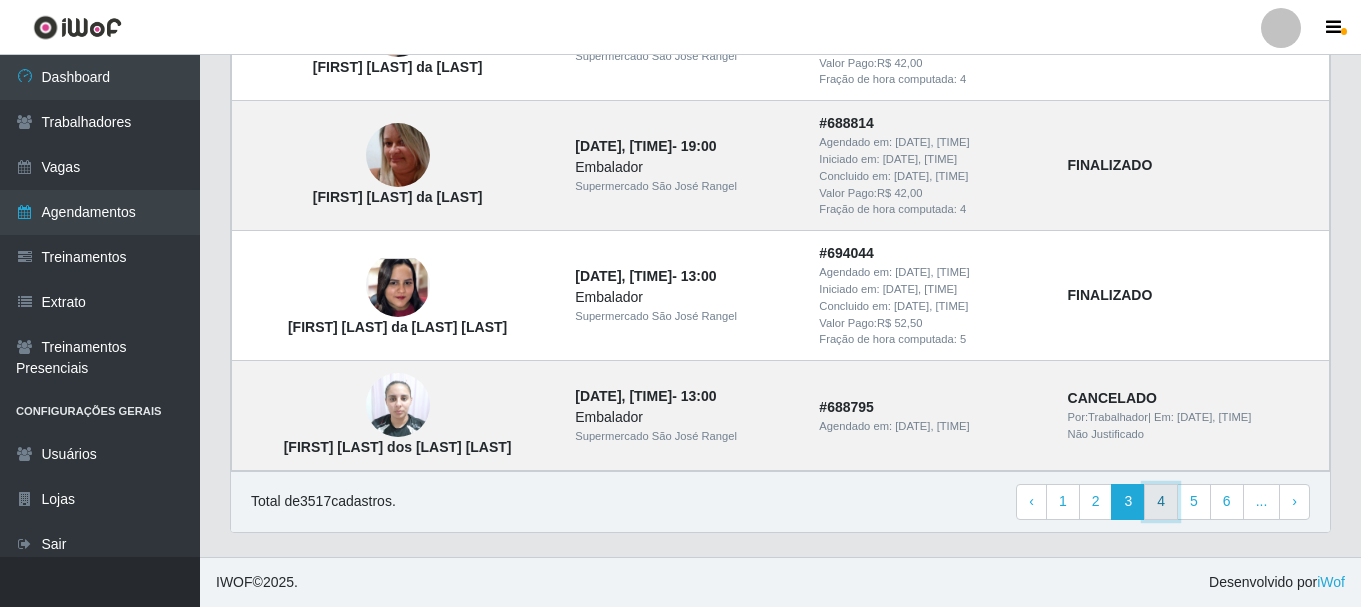 click on "4" at bounding box center (1161, 502) 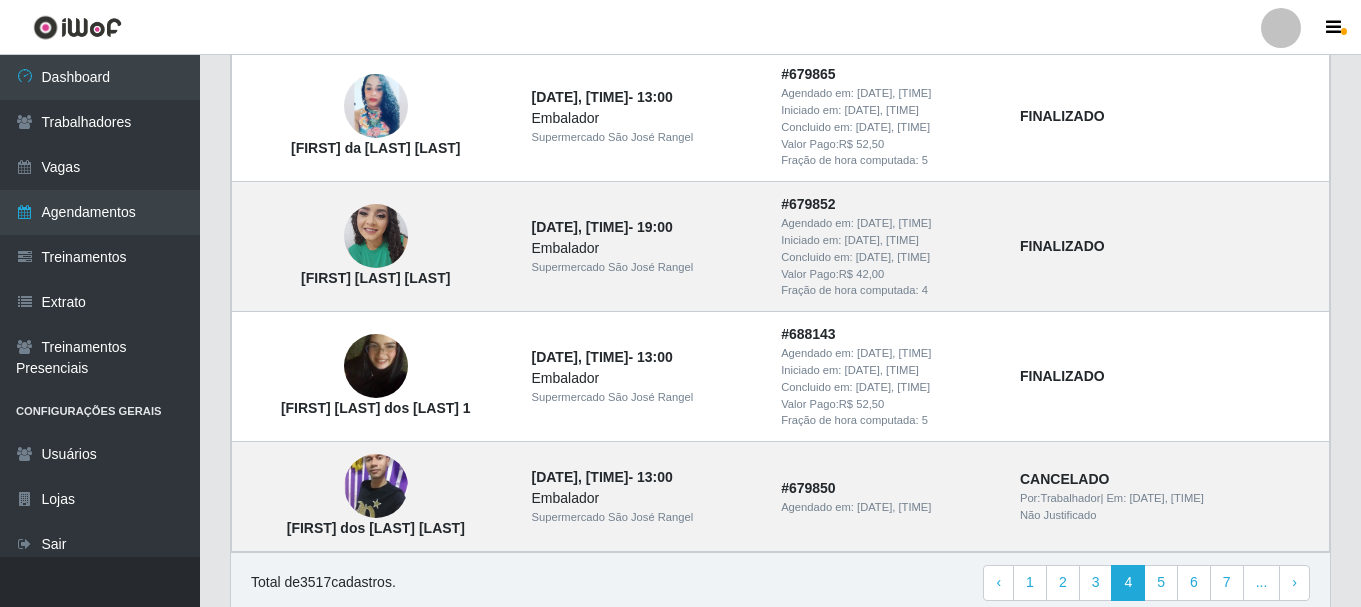 scroll, scrollTop: 1681, scrollLeft: 0, axis: vertical 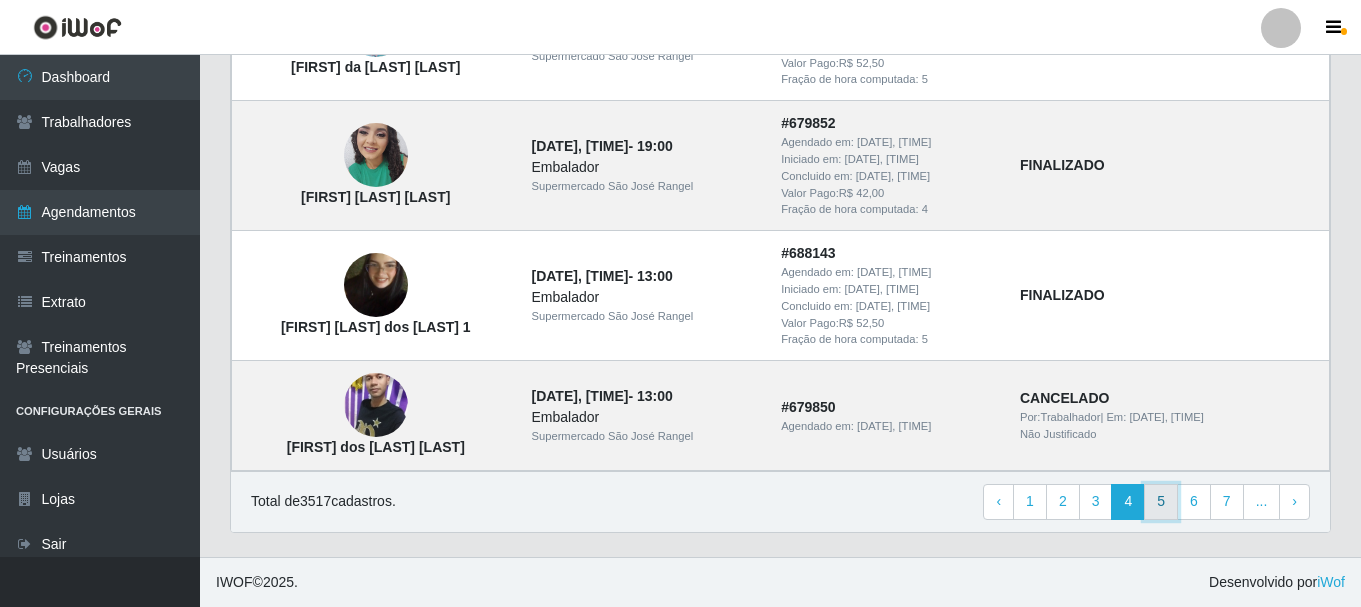 click on "5" at bounding box center [1161, 502] 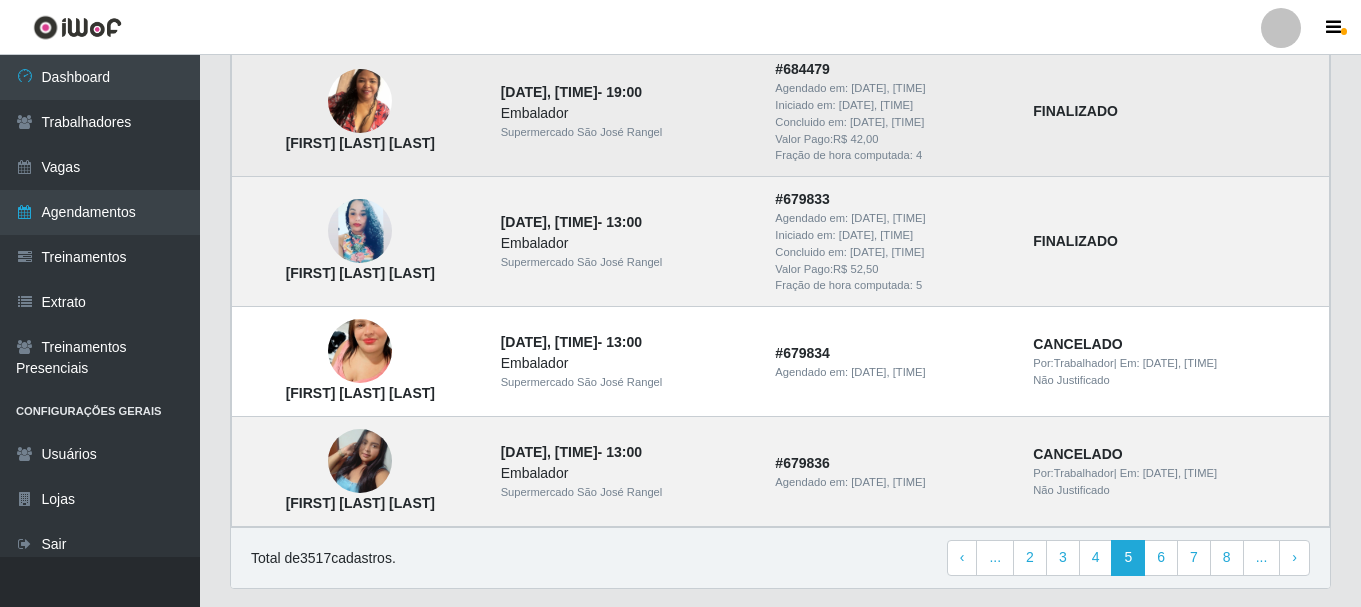 scroll, scrollTop: 1641, scrollLeft: 0, axis: vertical 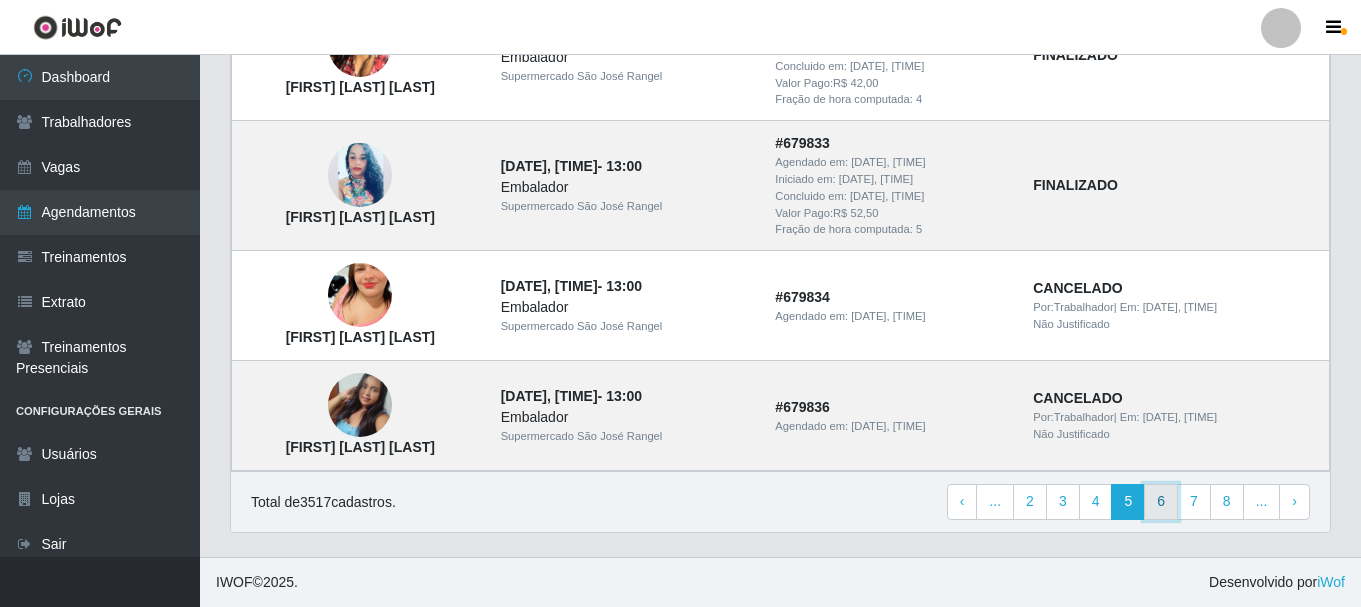 click on "6" at bounding box center [1161, 502] 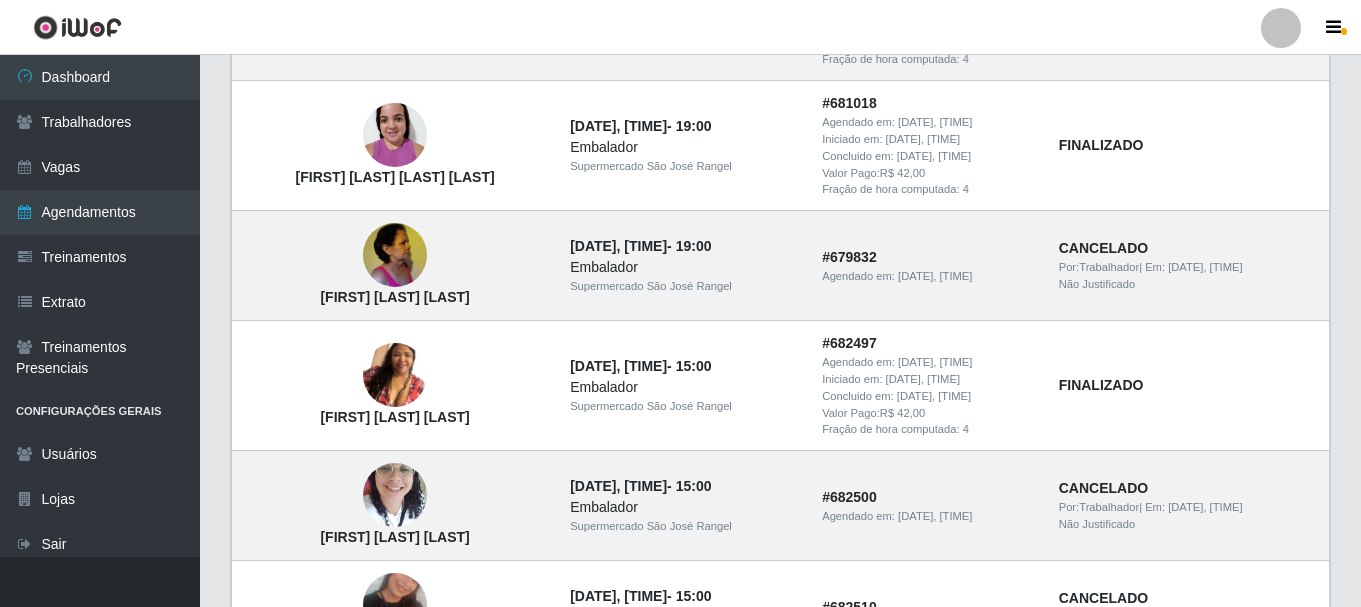 scroll, scrollTop: 1400, scrollLeft: 0, axis: vertical 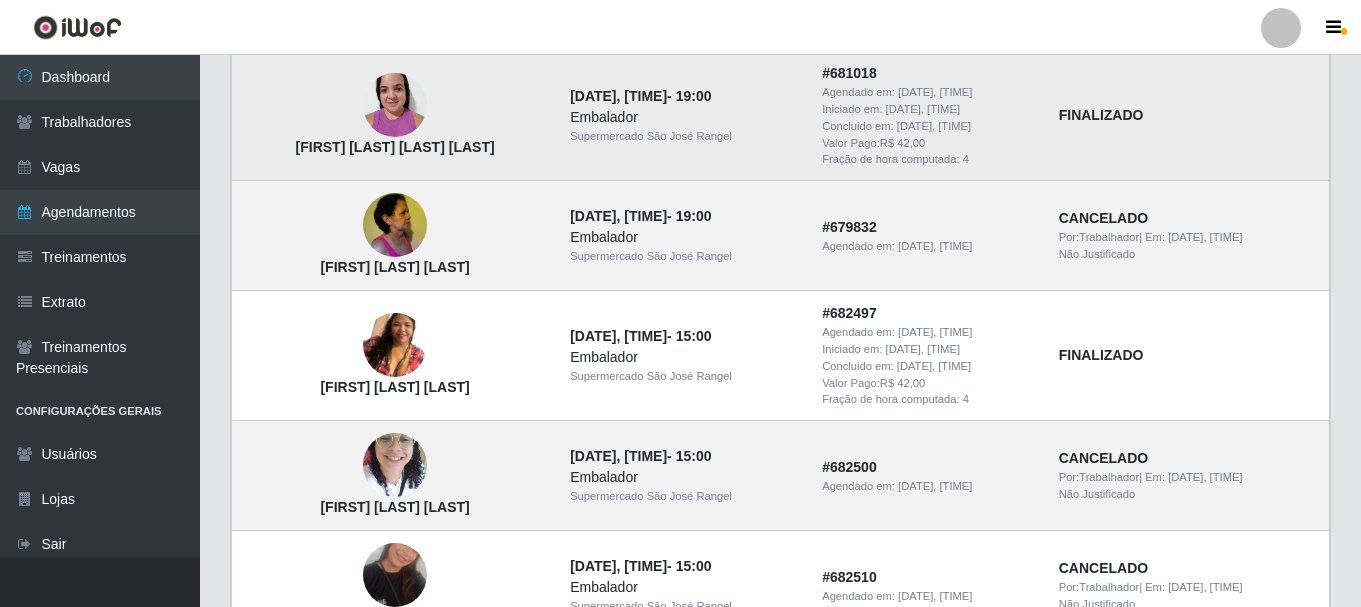click at bounding box center (395, 105) 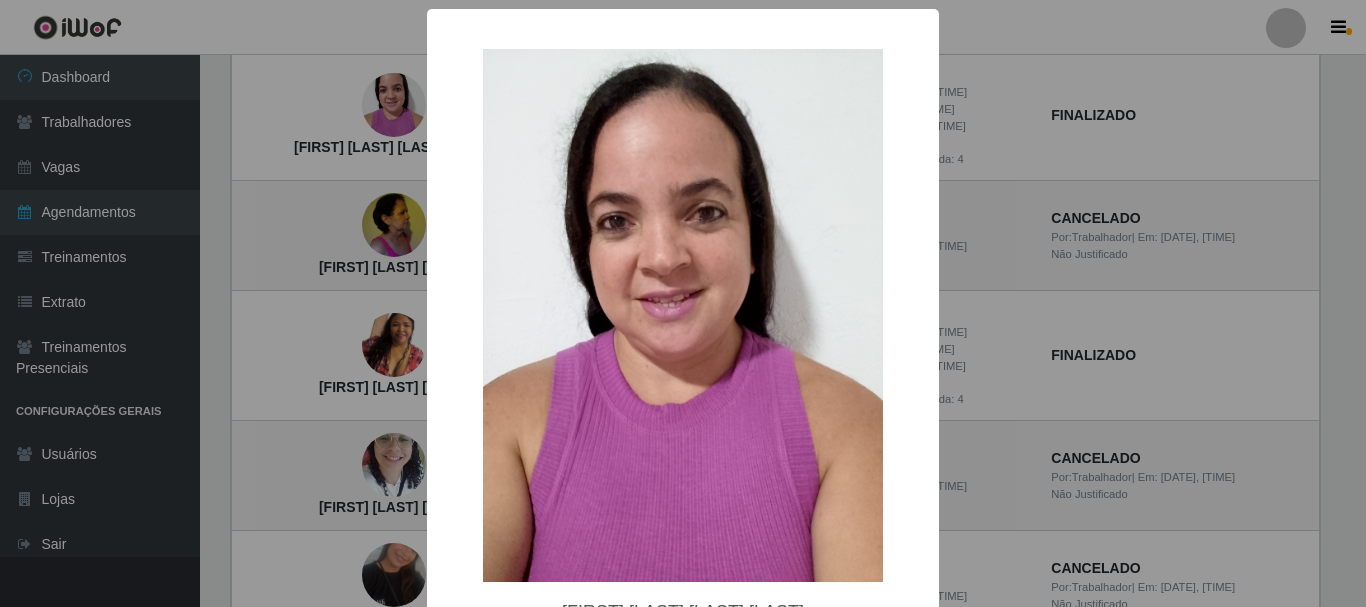 click on "× Lidiane Ferreira Ribeiro dos Anjos  OK Cancel" at bounding box center [683, 303] 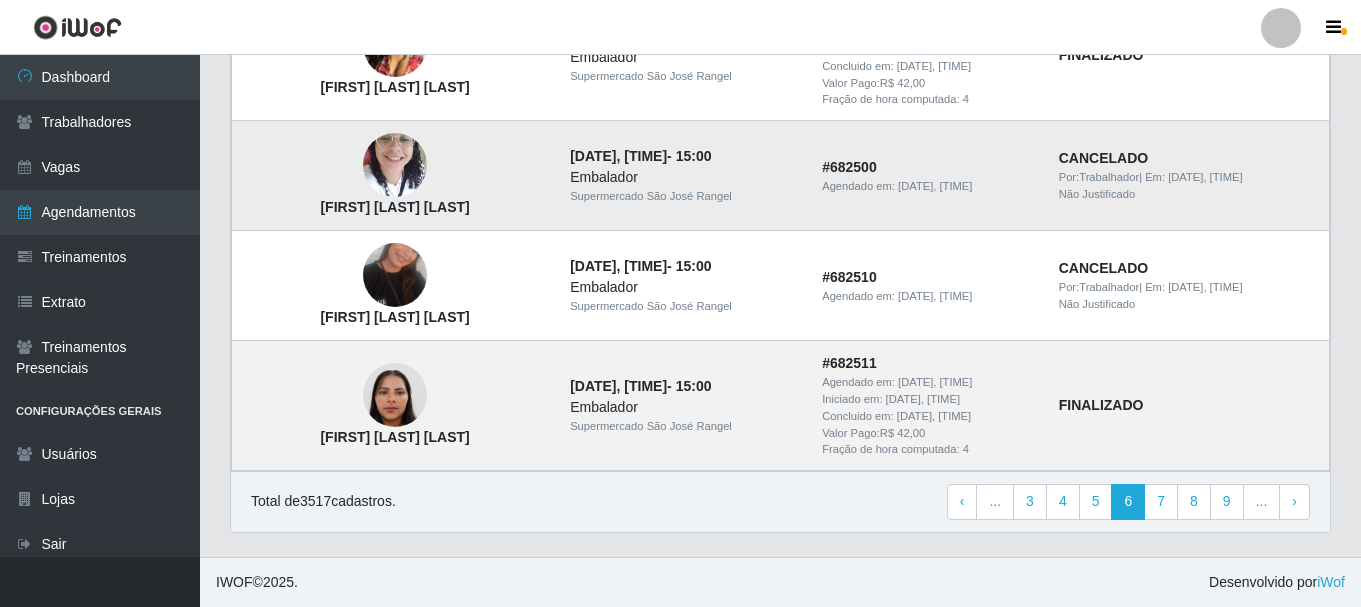 scroll, scrollTop: 1701, scrollLeft: 0, axis: vertical 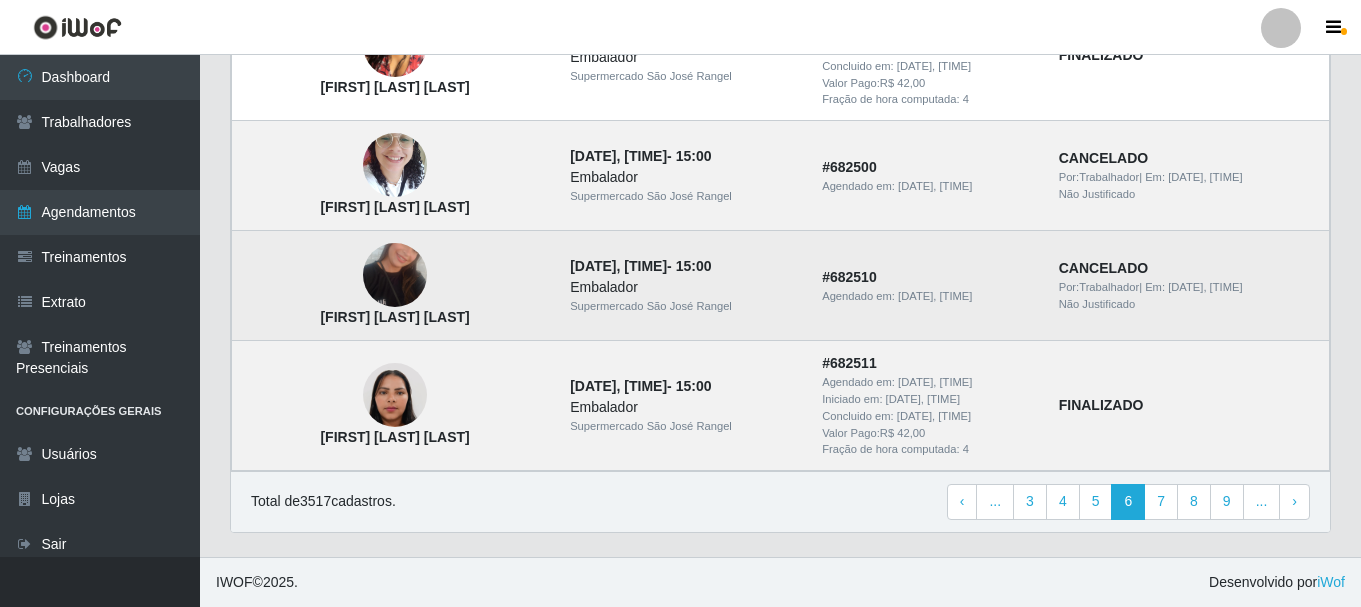 click at bounding box center [395, 275] 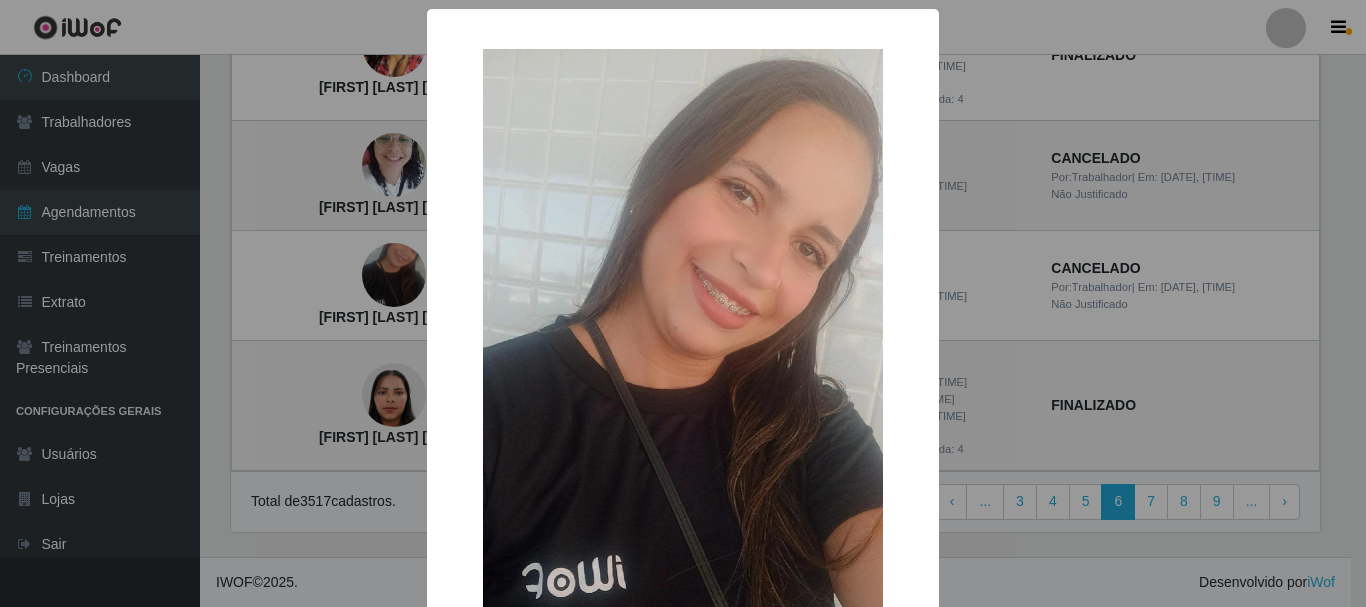 click on "× Juliana da Silva Cavalcante OK Cancel" at bounding box center [683, 303] 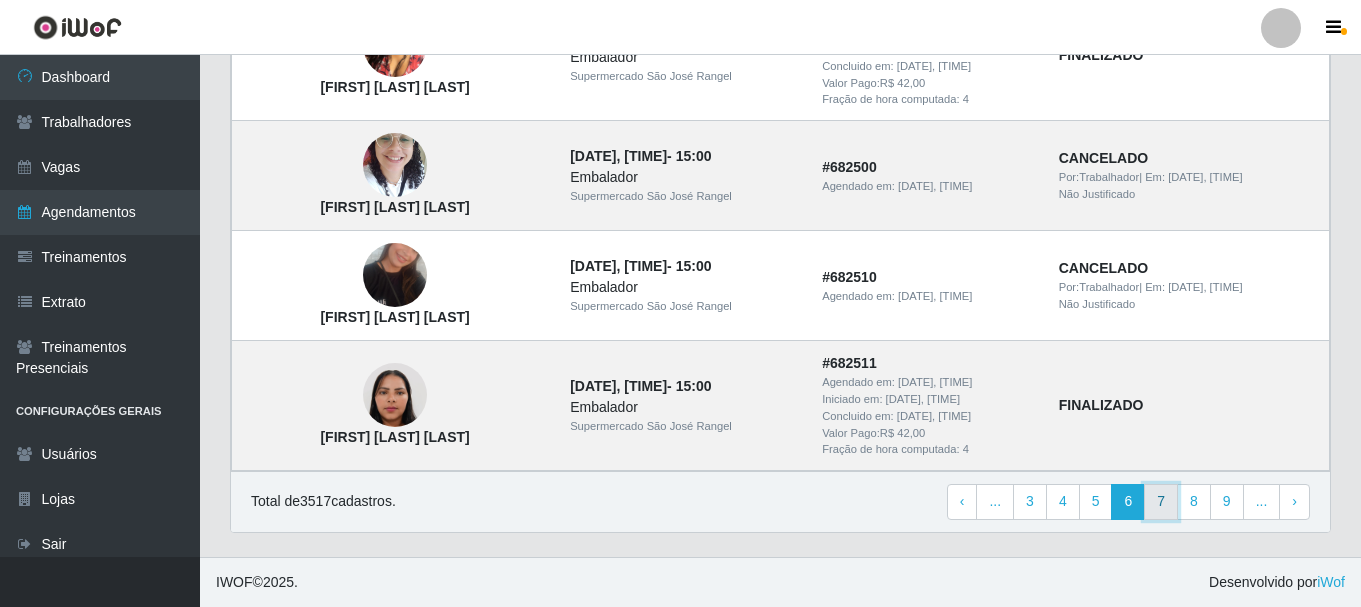 click on "7" at bounding box center [1161, 502] 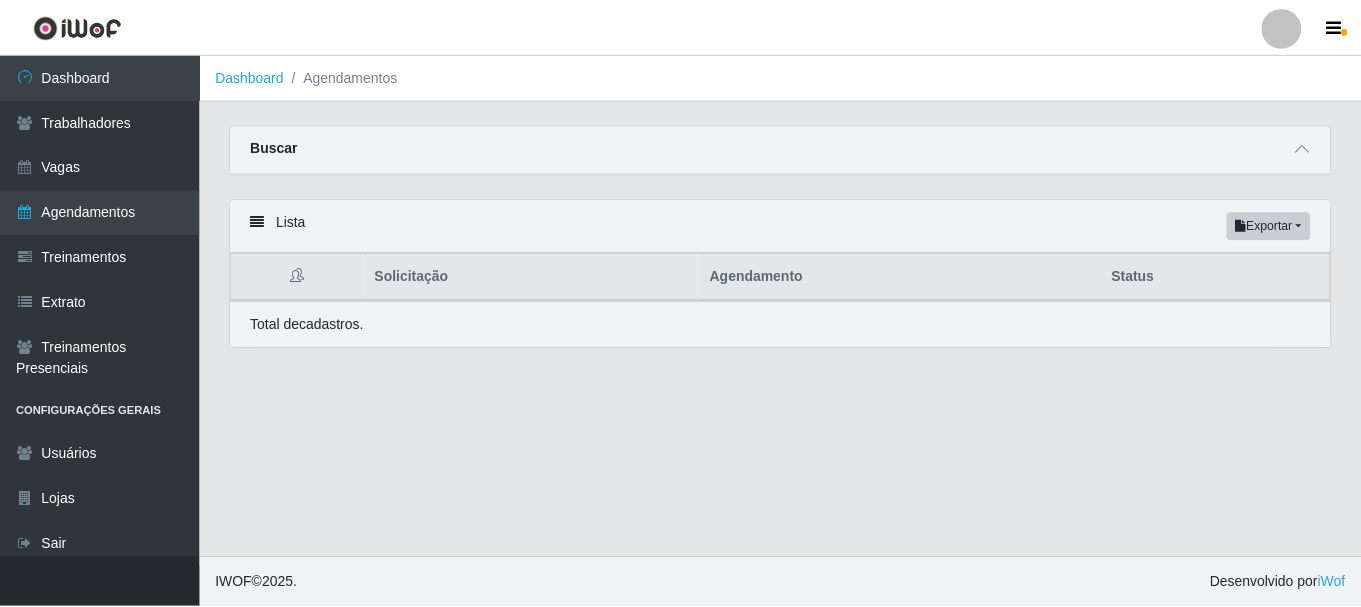 scroll, scrollTop: 0, scrollLeft: 0, axis: both 